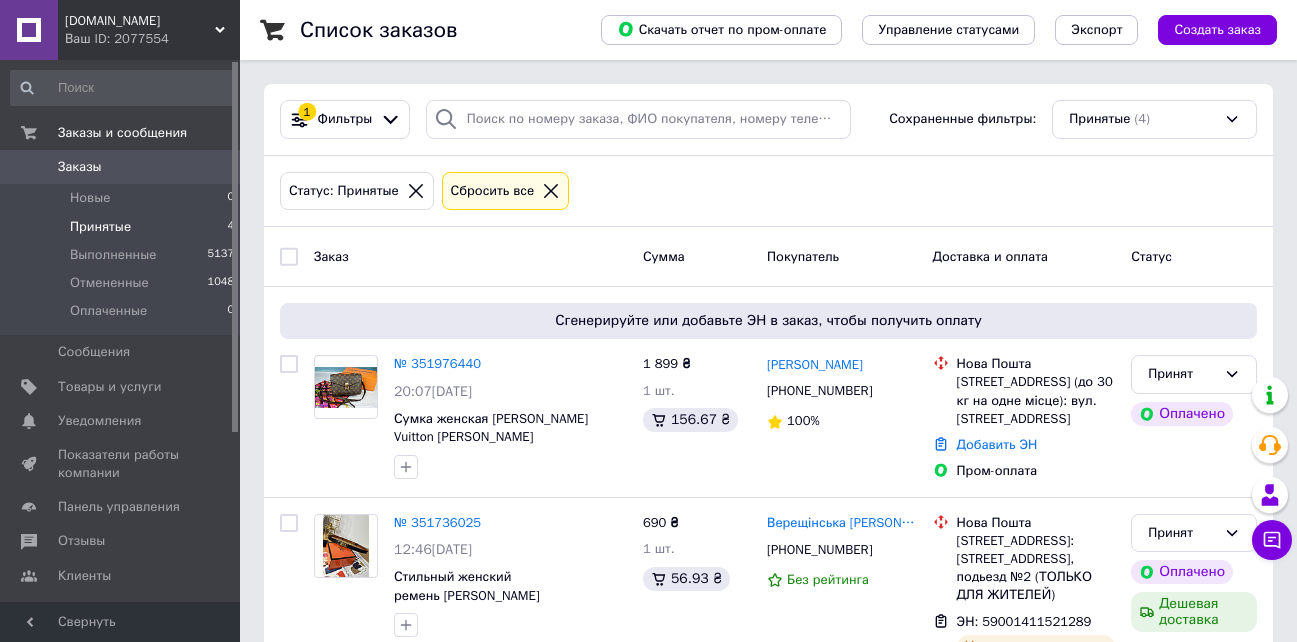 scroll, scrollTop: 0, scrollLeft: 0, axis: both 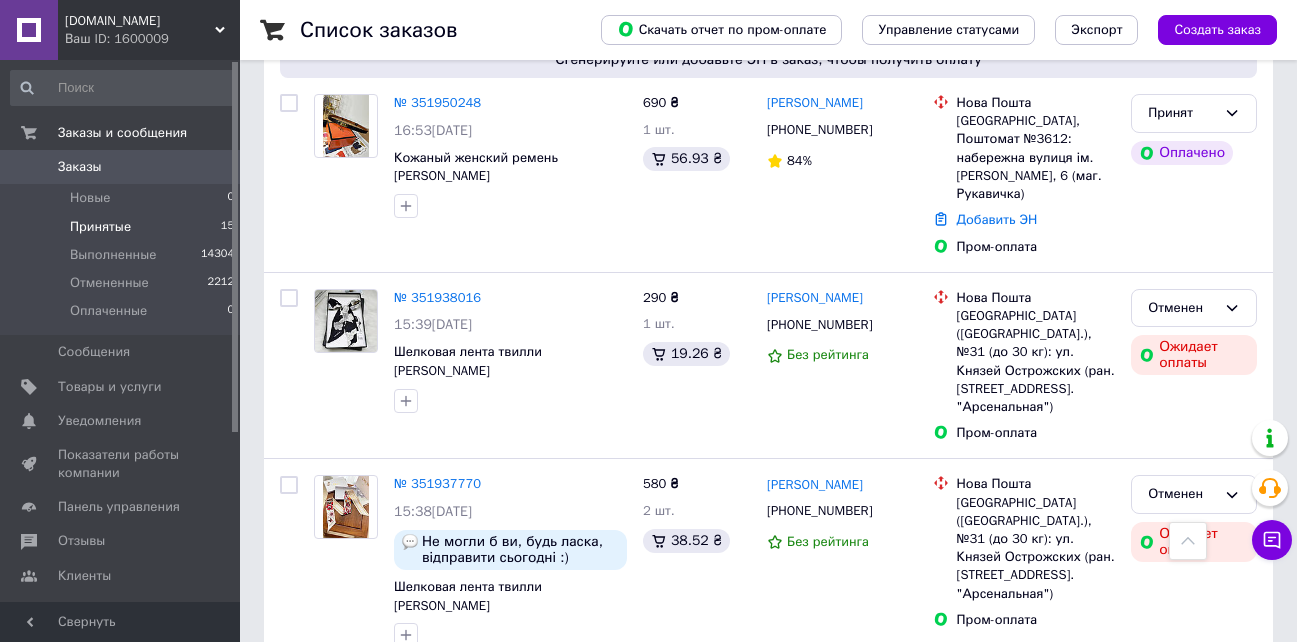 click on "Принятые" at bounding box center (100, 227) 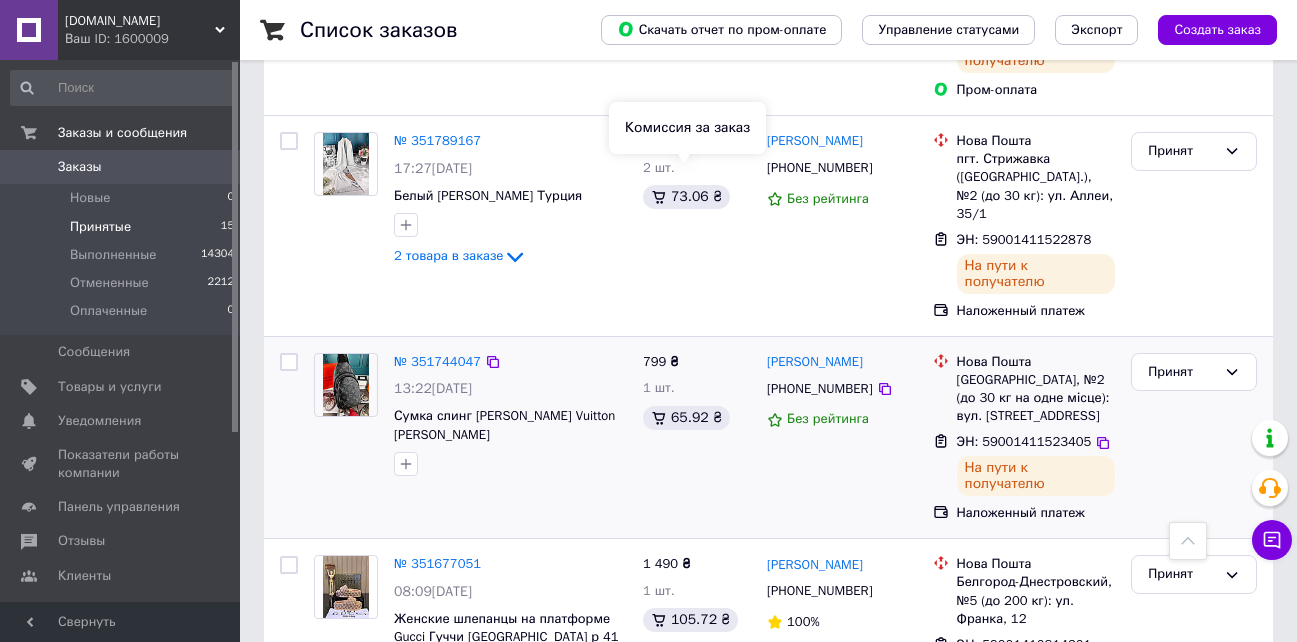 scroll, scrollTop: 2200, scrollLeft: 0, axis: vertical 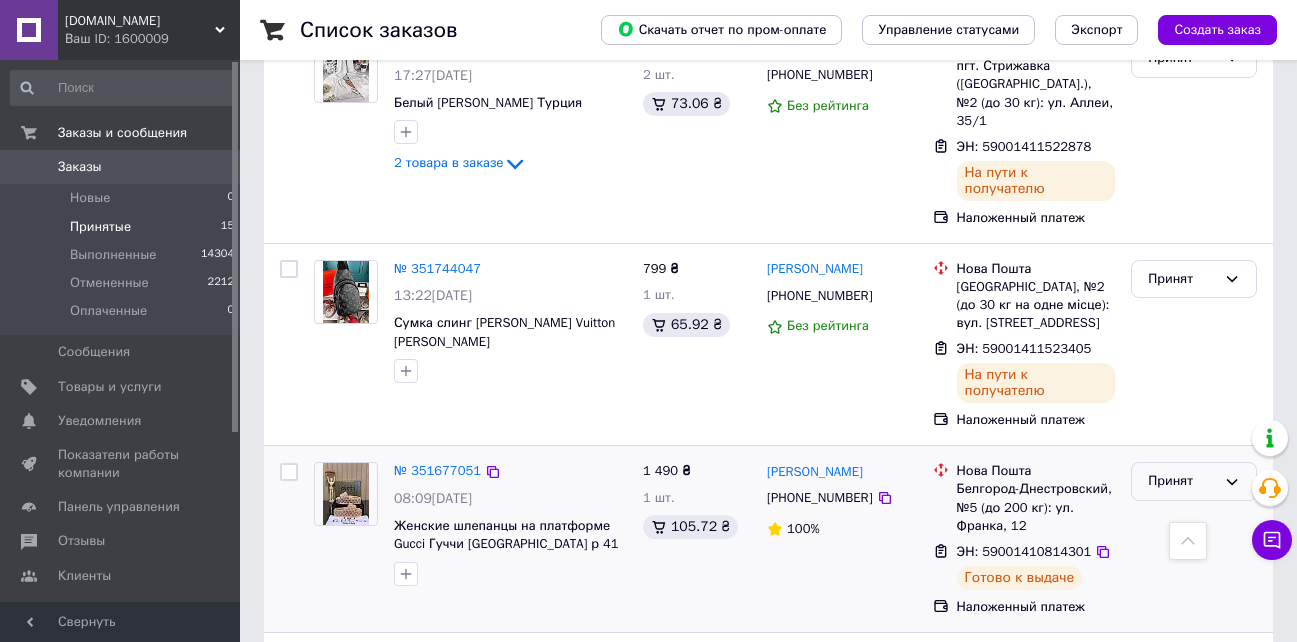 click on "Принят" at bounding box center [1182, 481] 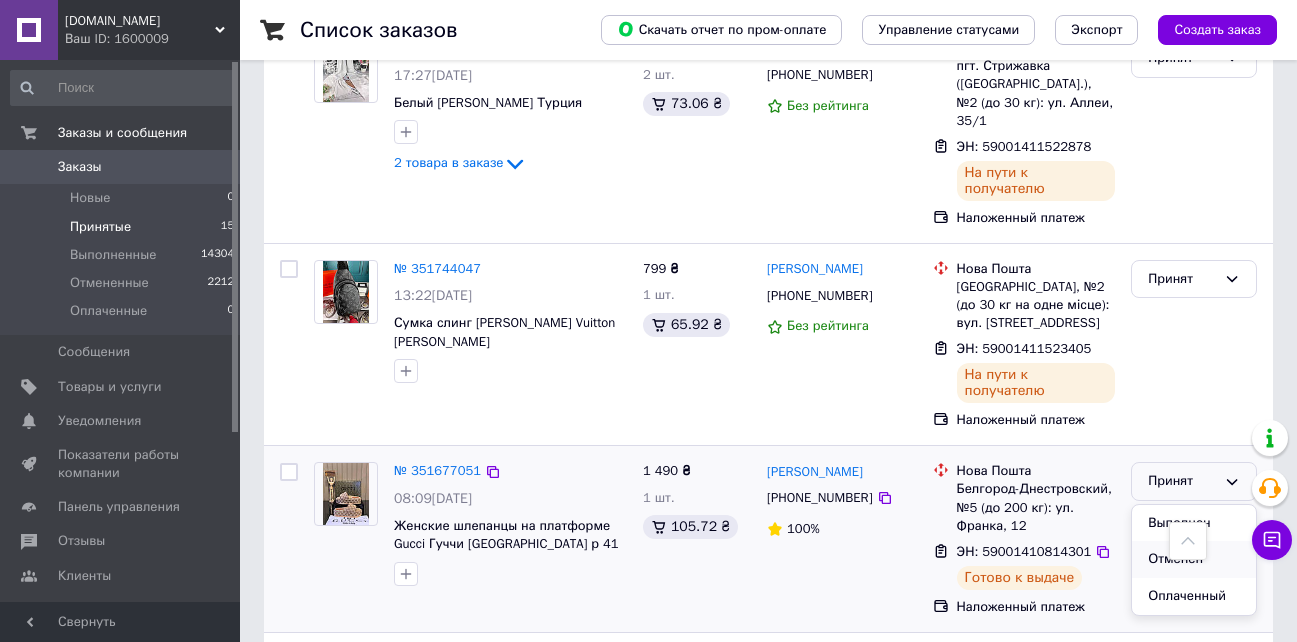 click on "Отменен" at bounding box center (1194, 559) 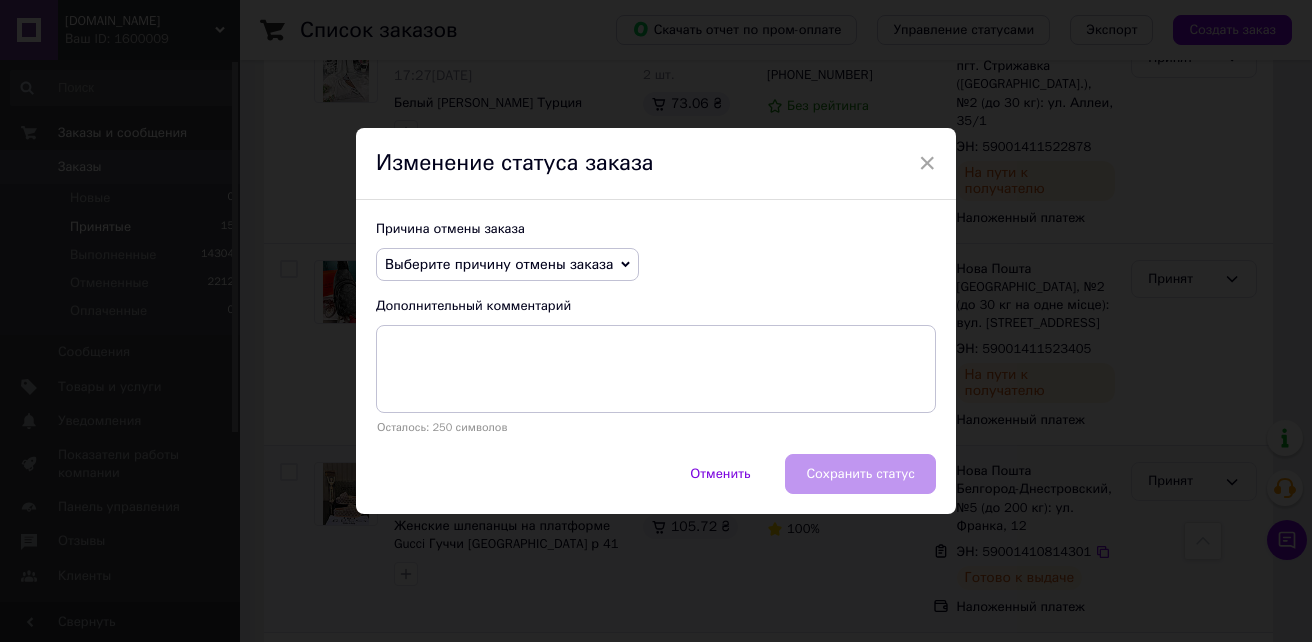 click on "Выберите причину отмены заказа" at bounding box center [499, 264] 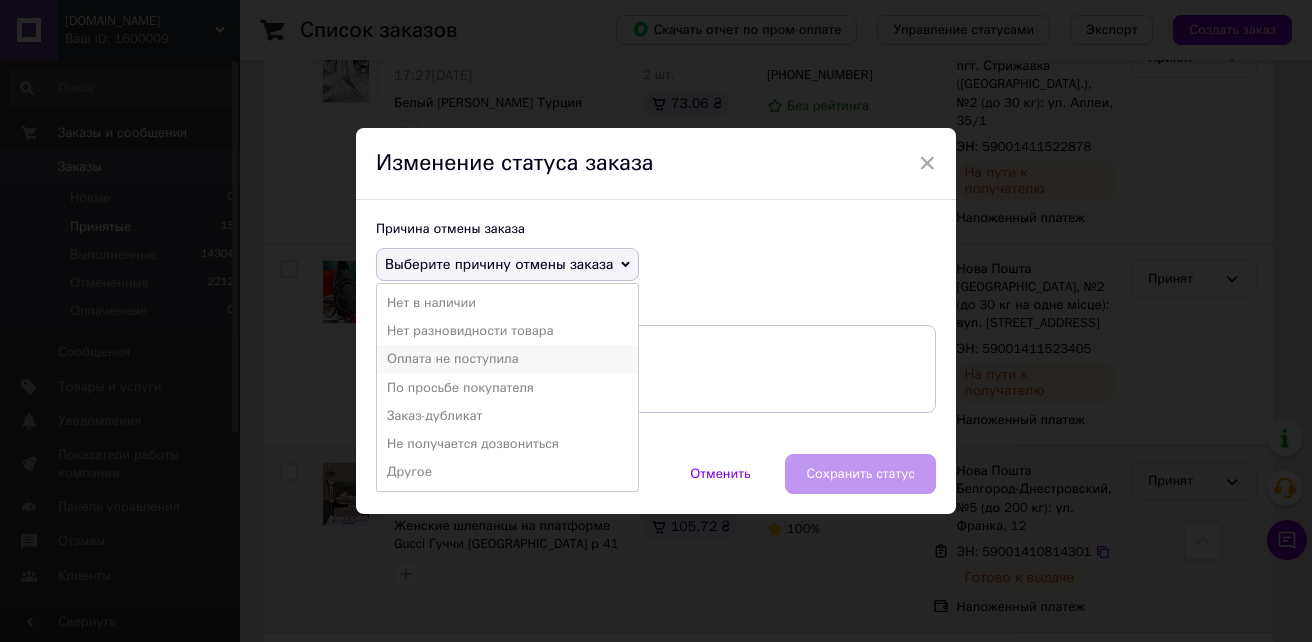 click on "Оплата не поступила" at bounding box center [507, 359] 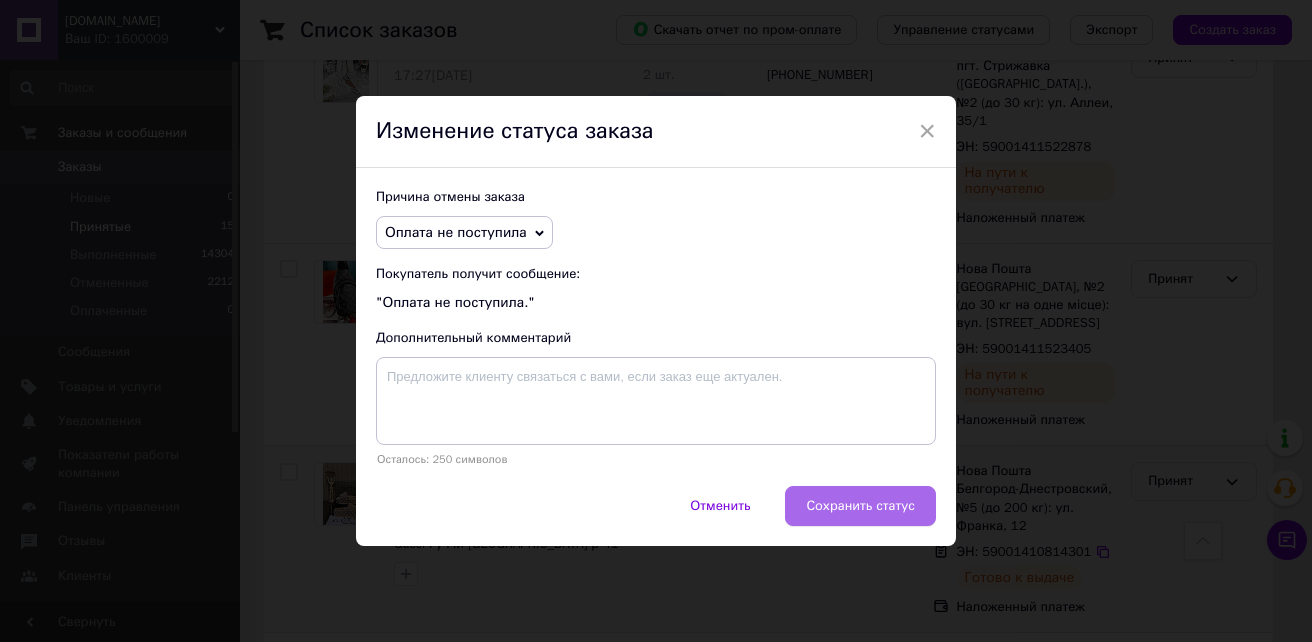 click on "Сохранить статус" at bounding box center (860, 506) 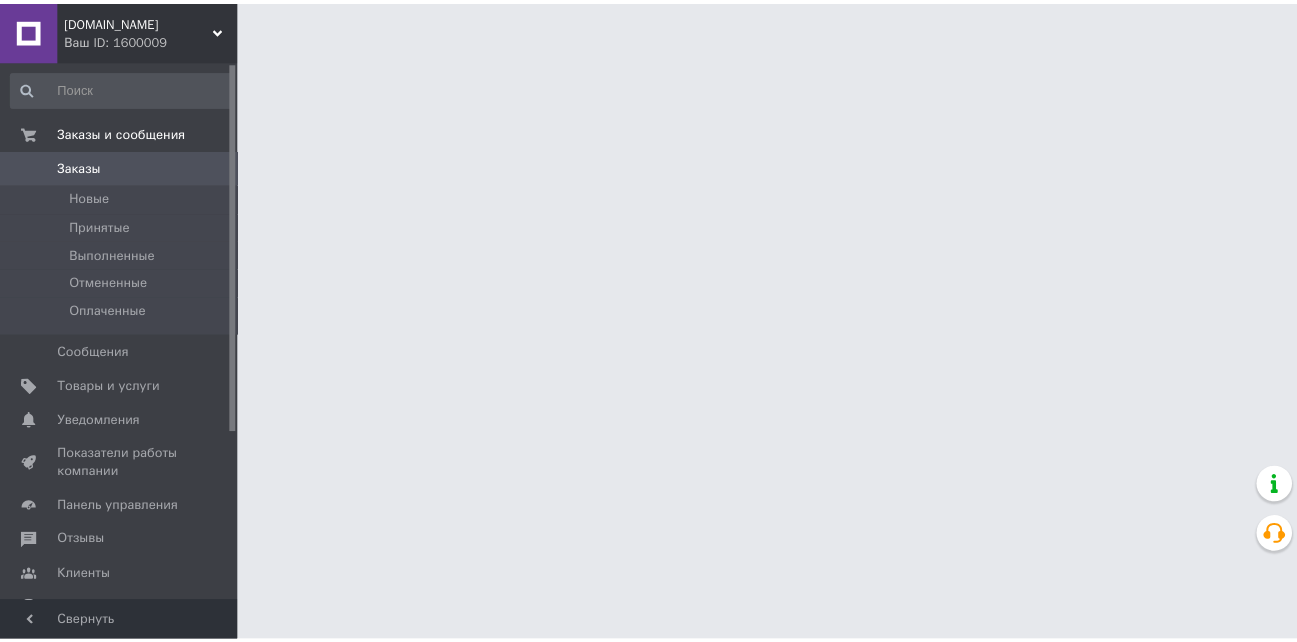scroll, scrollTop: 0, scrollLeft: 0, axis: both 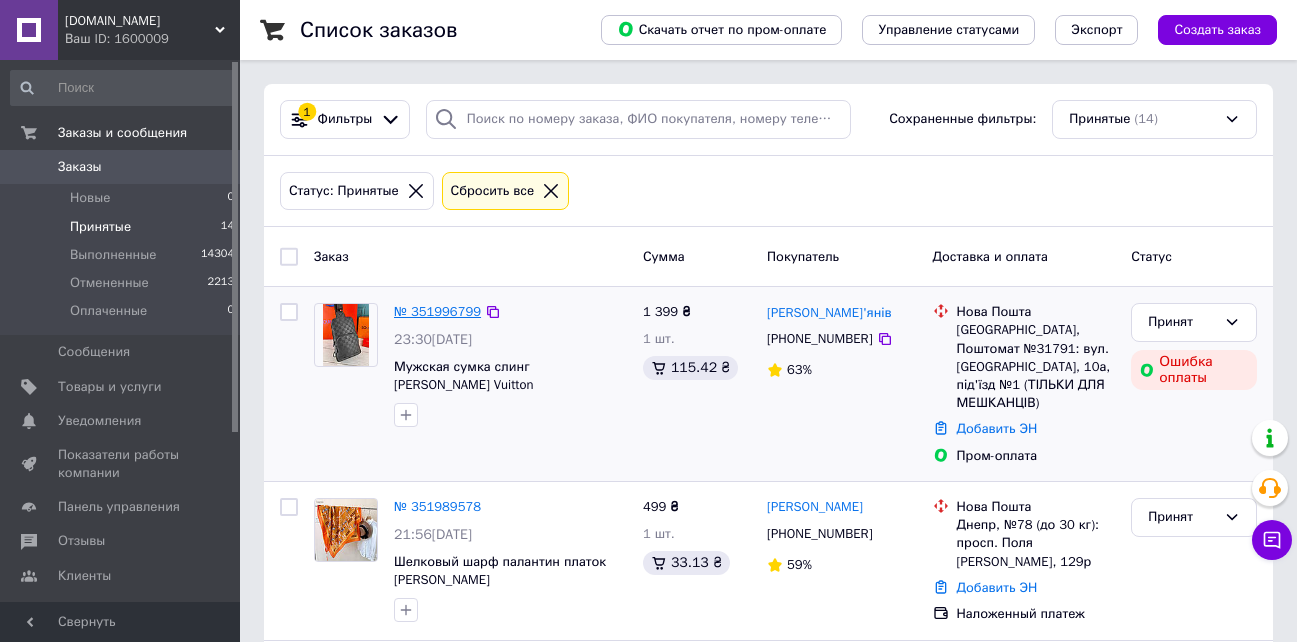 click on "№ 351996799" at bounding box center (437, 311) 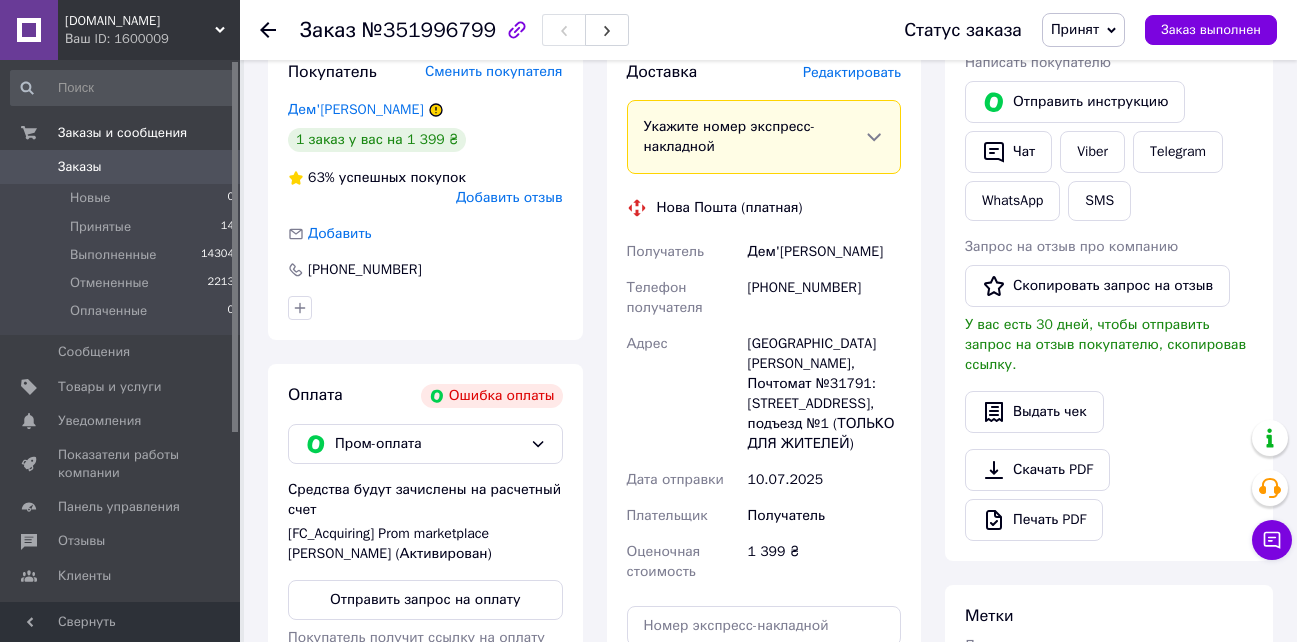 scroll, scrollTop: 500, scrollLeft: 0, axis: vertical 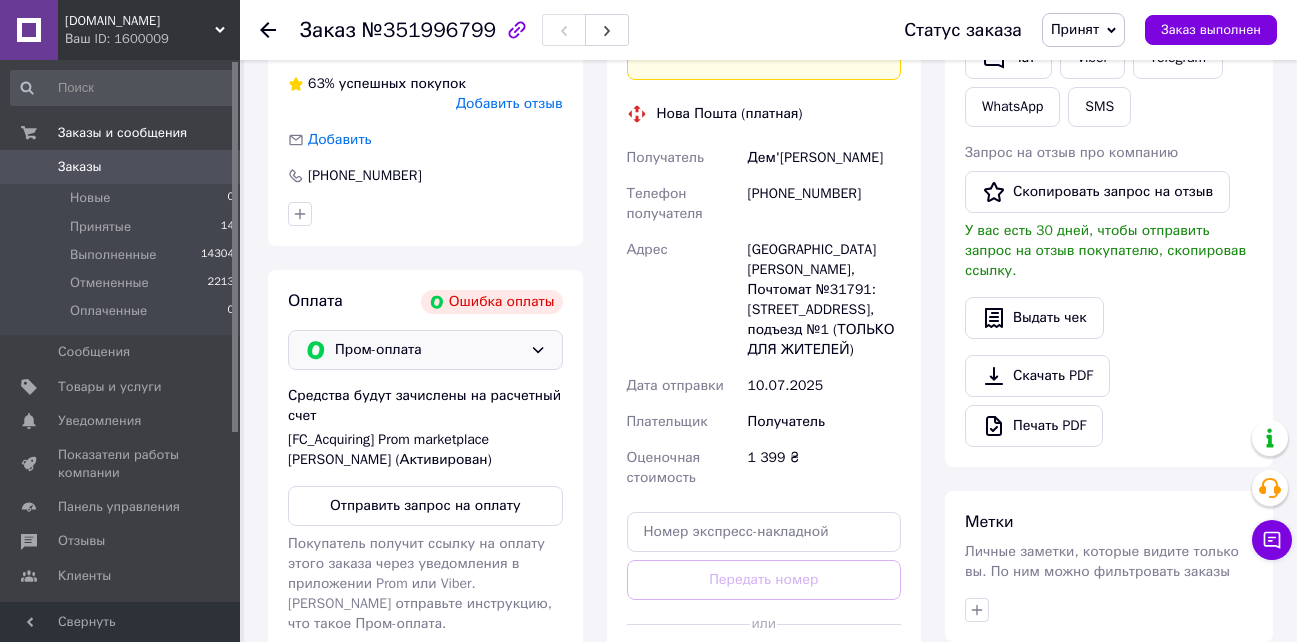 click on "Пром-оплата" at bounding box center [428, 350] 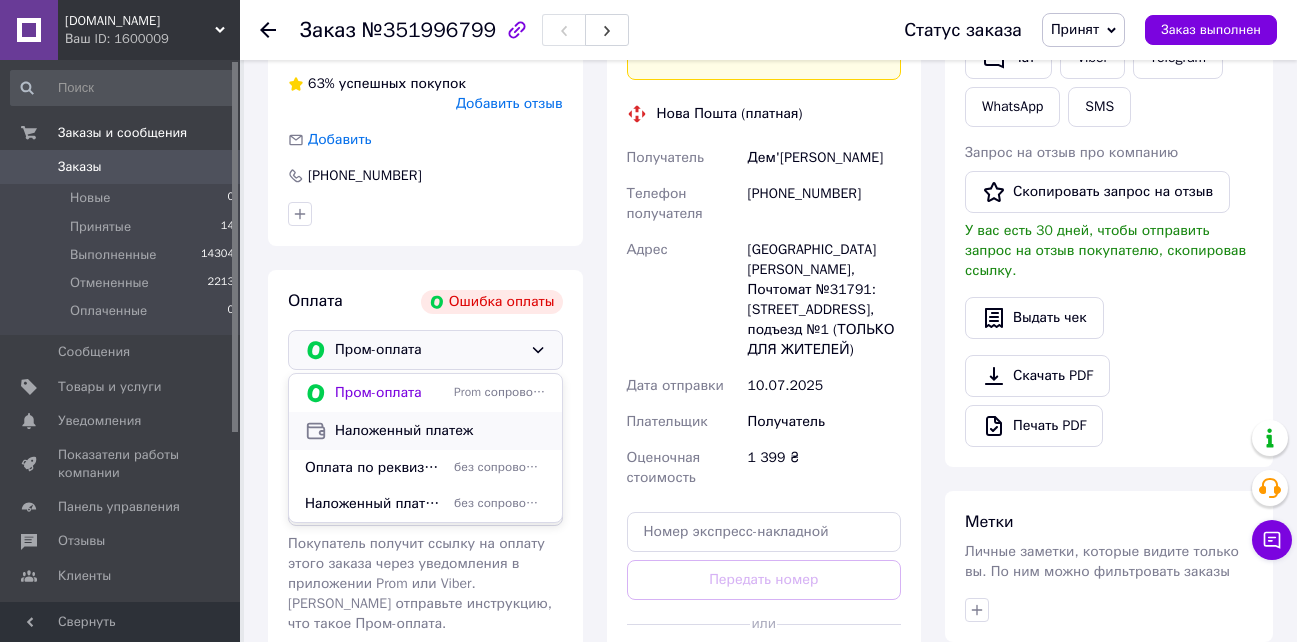 click on "Наложенный платеж" at bounding box center (440, 431) 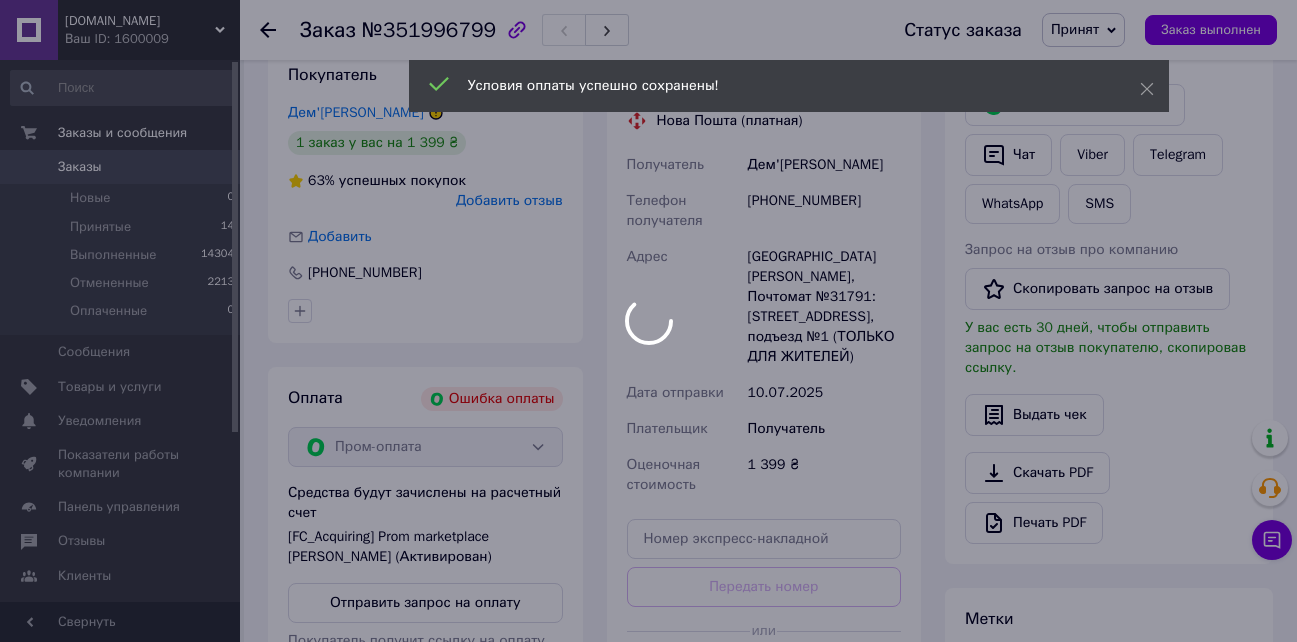 scroll, scrollTop: 400, scrollLeft: 0, axis: vertical 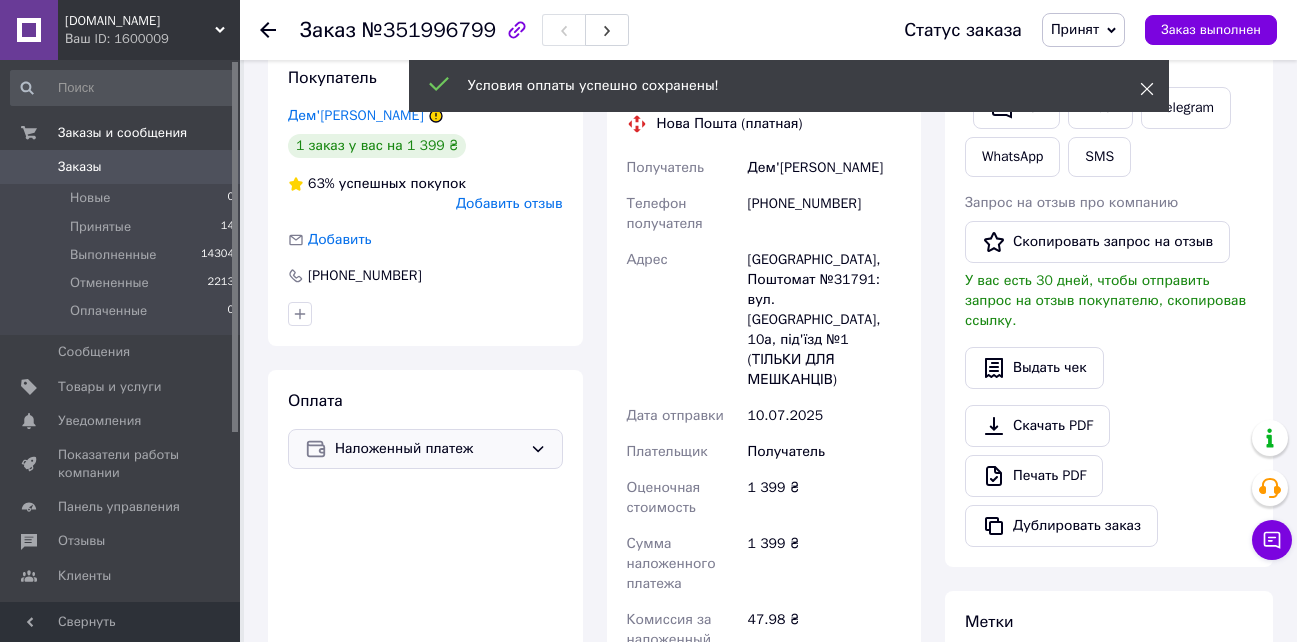 click 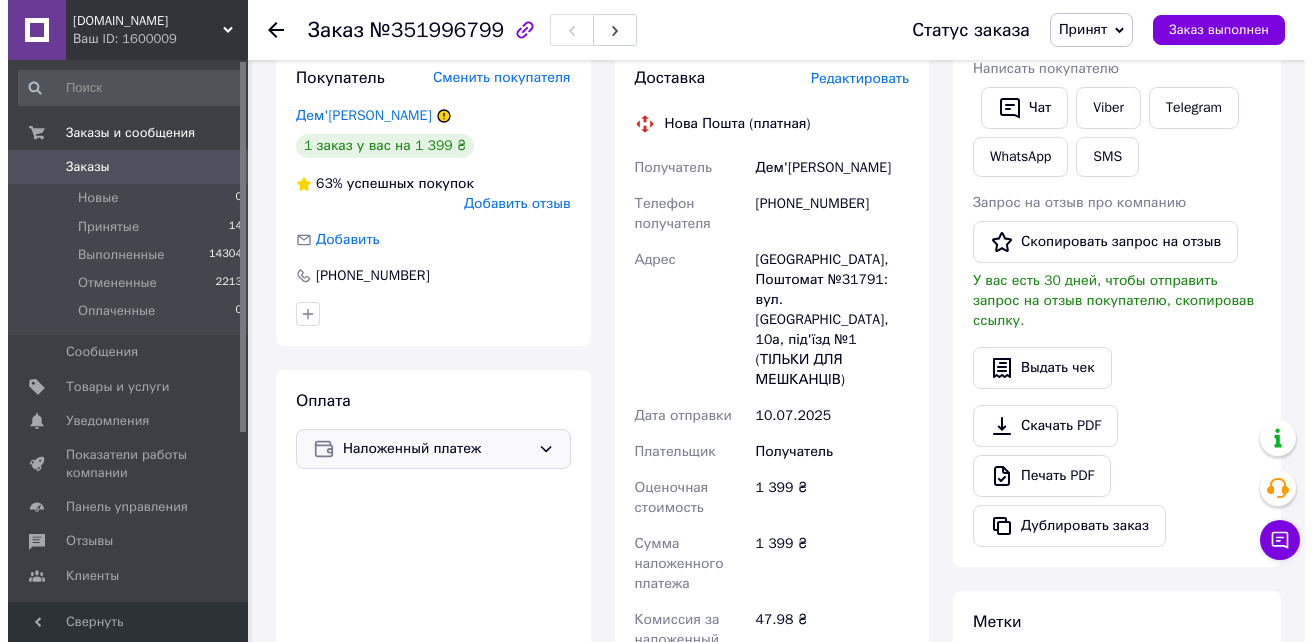 scroll, scrollTop: 200, scrollLeft: 0, axis: vertical 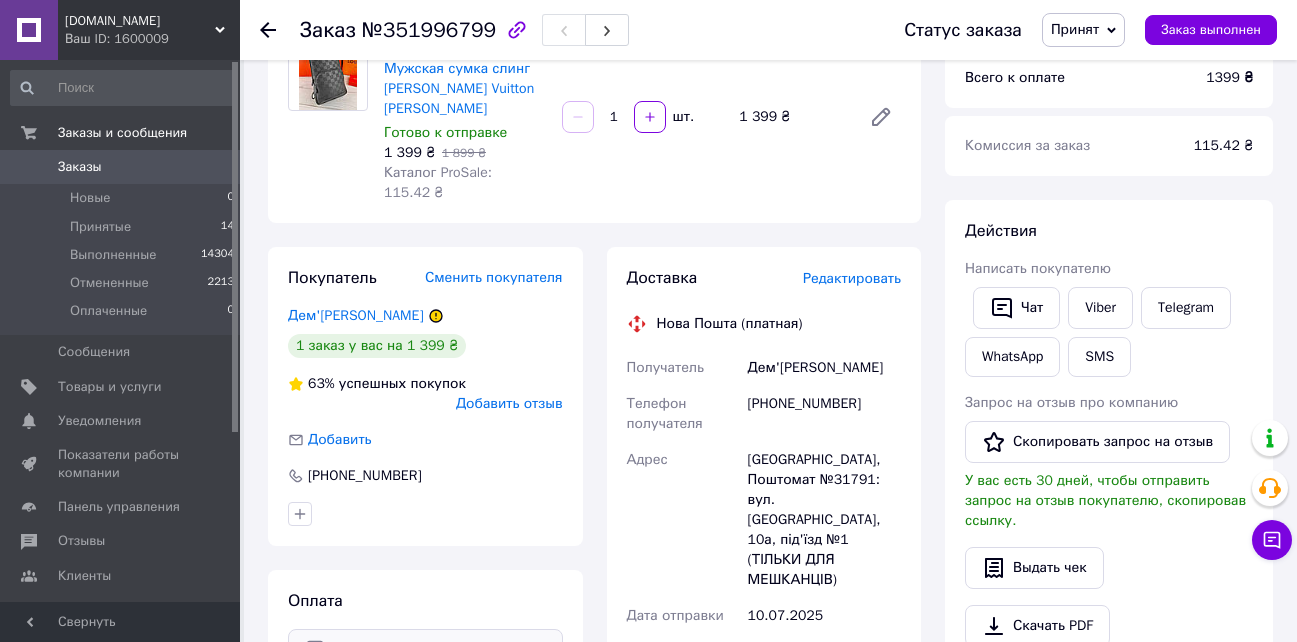 click on "Редактировать" at bounding box center [852, 278] 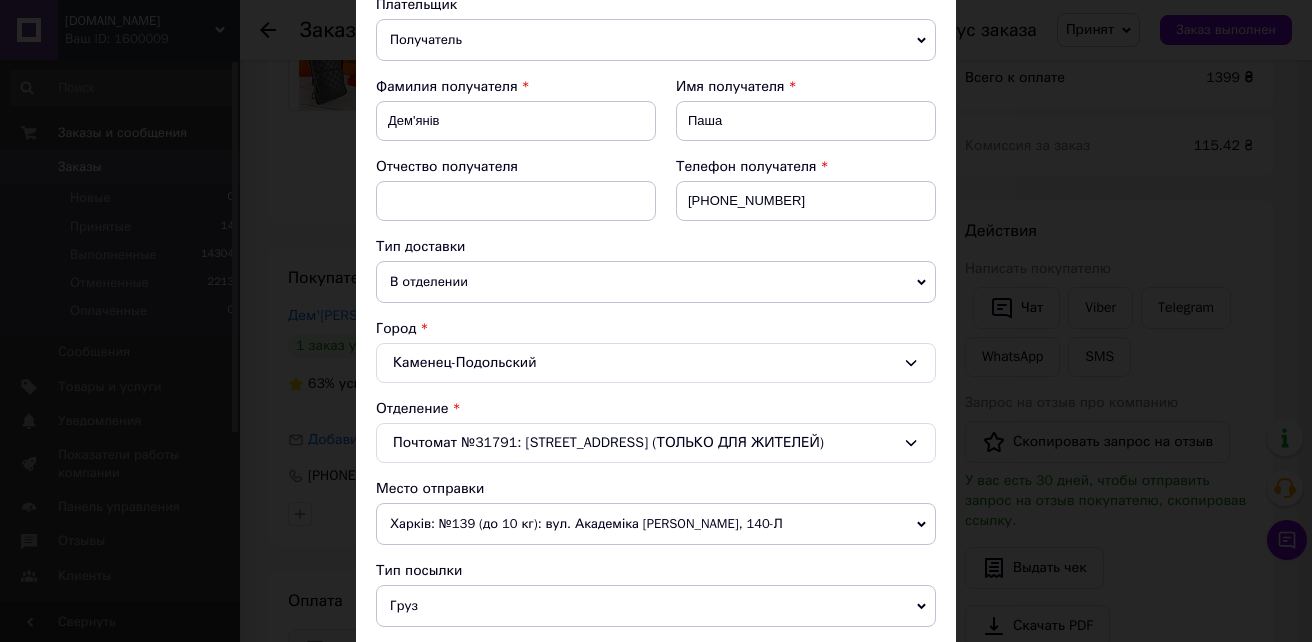 scroll, scrollTop: 300, scrollLeft: 0, axis: vertical 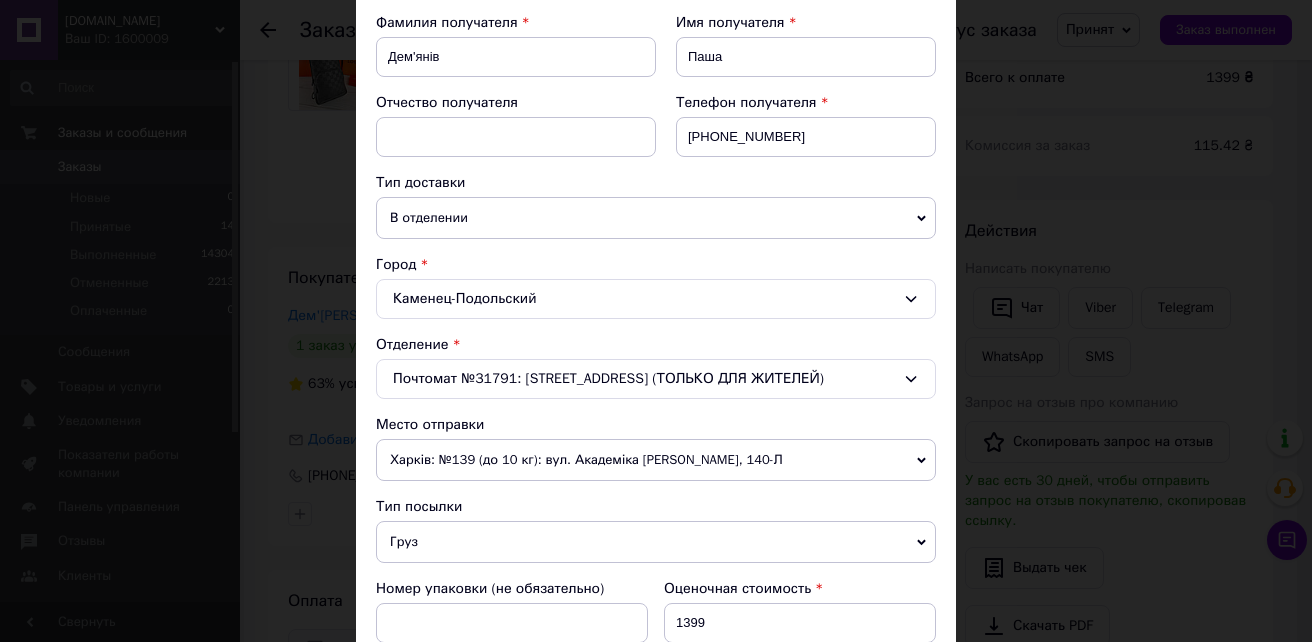 click on "Почтомат №31791: ул. Огиенка, 10а, подъезд №1 (ТОЛЬКО ДЛЯ ЖИТЕЛЕЙ)" at bounding box center [656, 379] 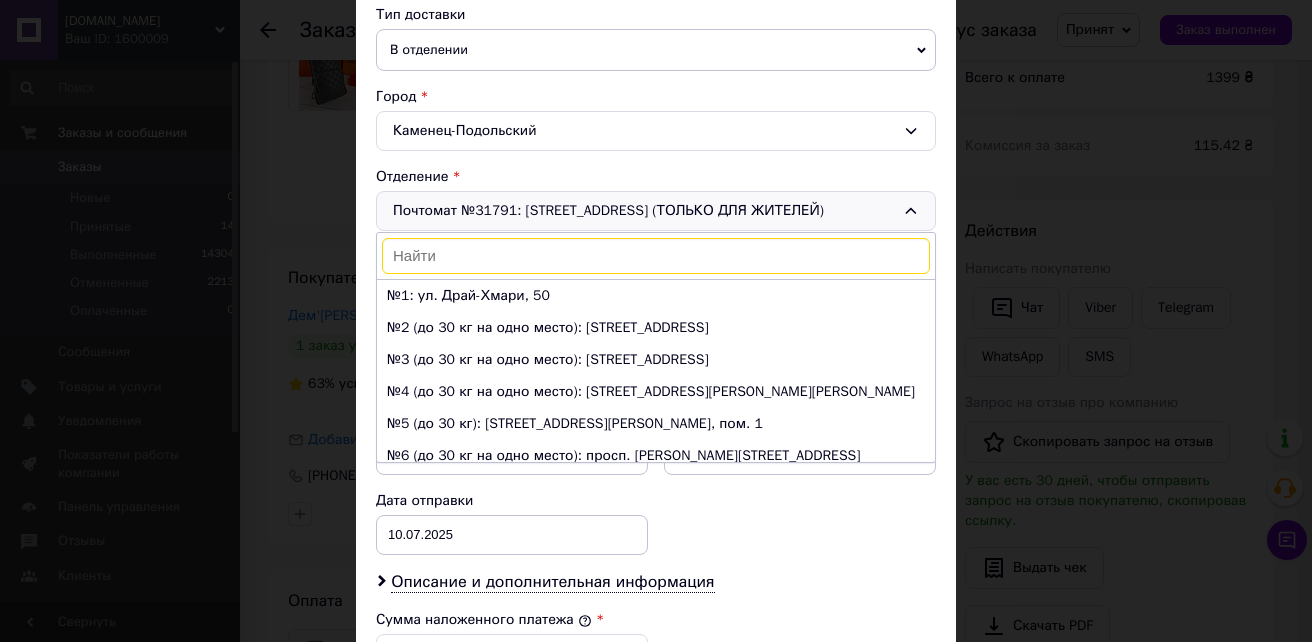 scroll, scrollTop: 500, scrollLeft: 0, axis: vertical 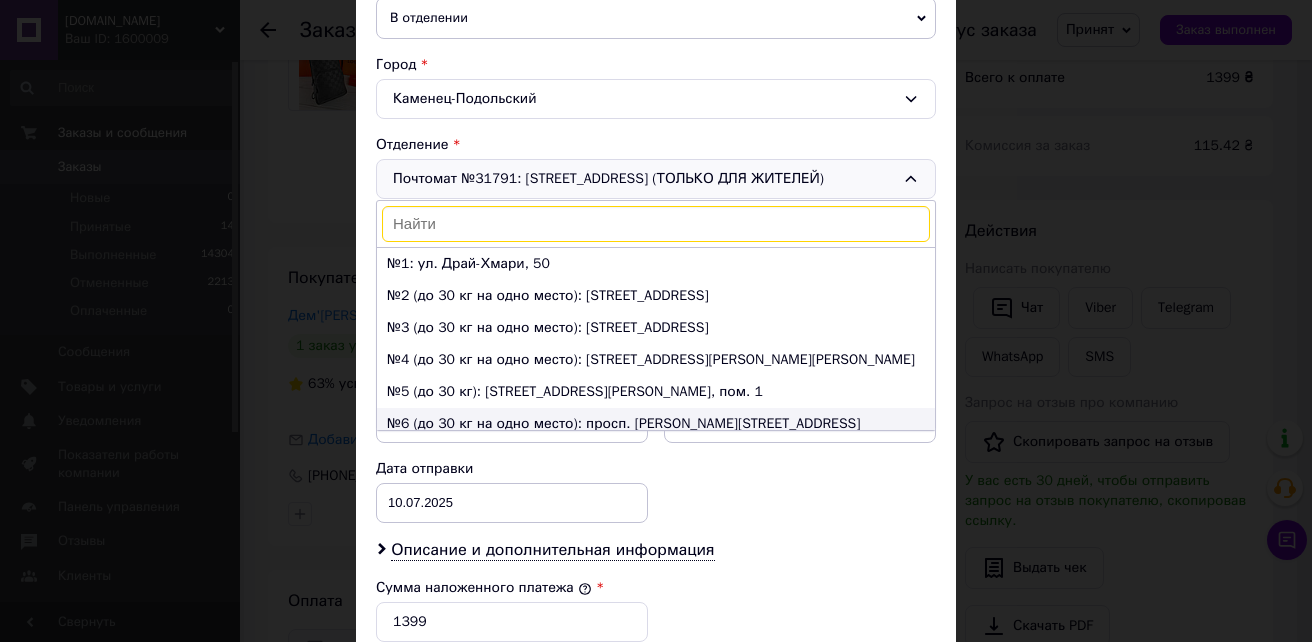 click on "№6 (до 30 кг на одно место): просп. Грушевского, 22/1-4" at bounding box center (656, 424) 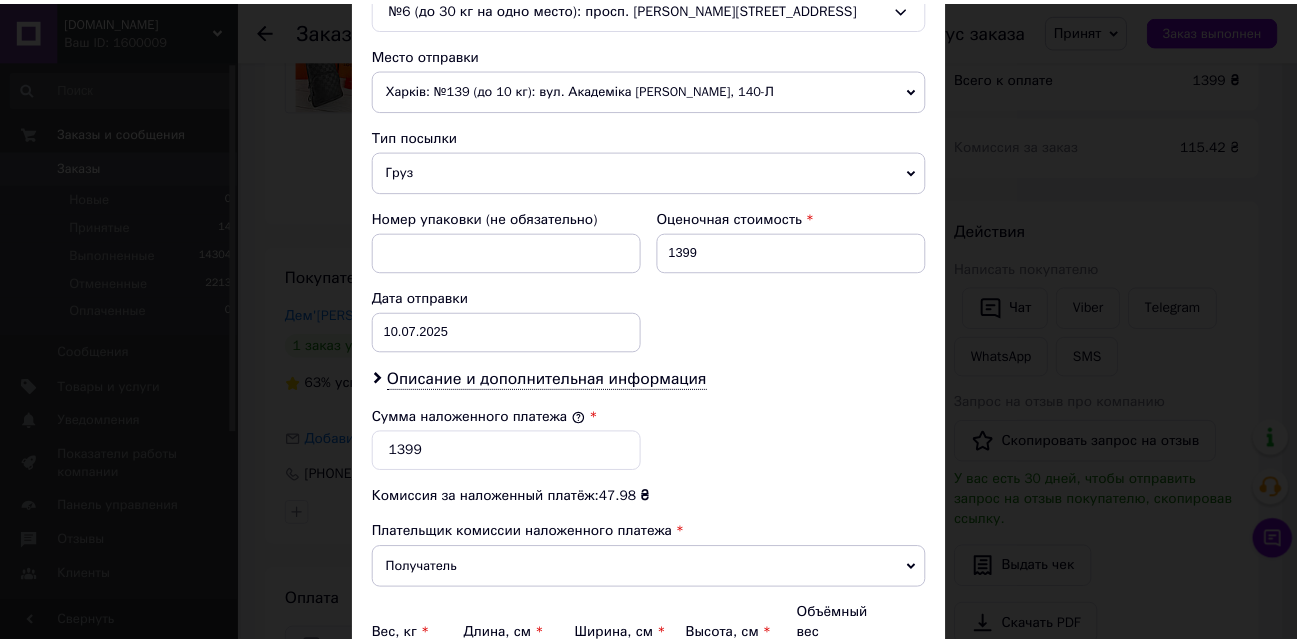 scroll, scrollTop: 884, scrollLeft: 0, axis: vertical 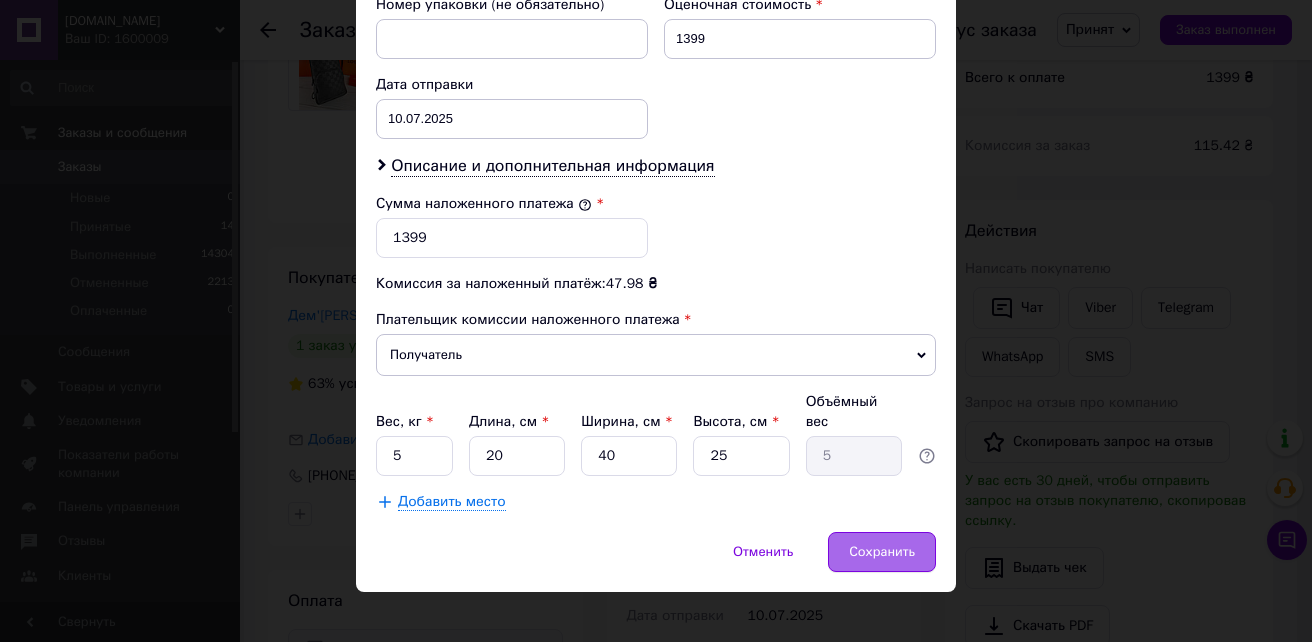 click on "Сохранить" at bounding box center [882, 552] 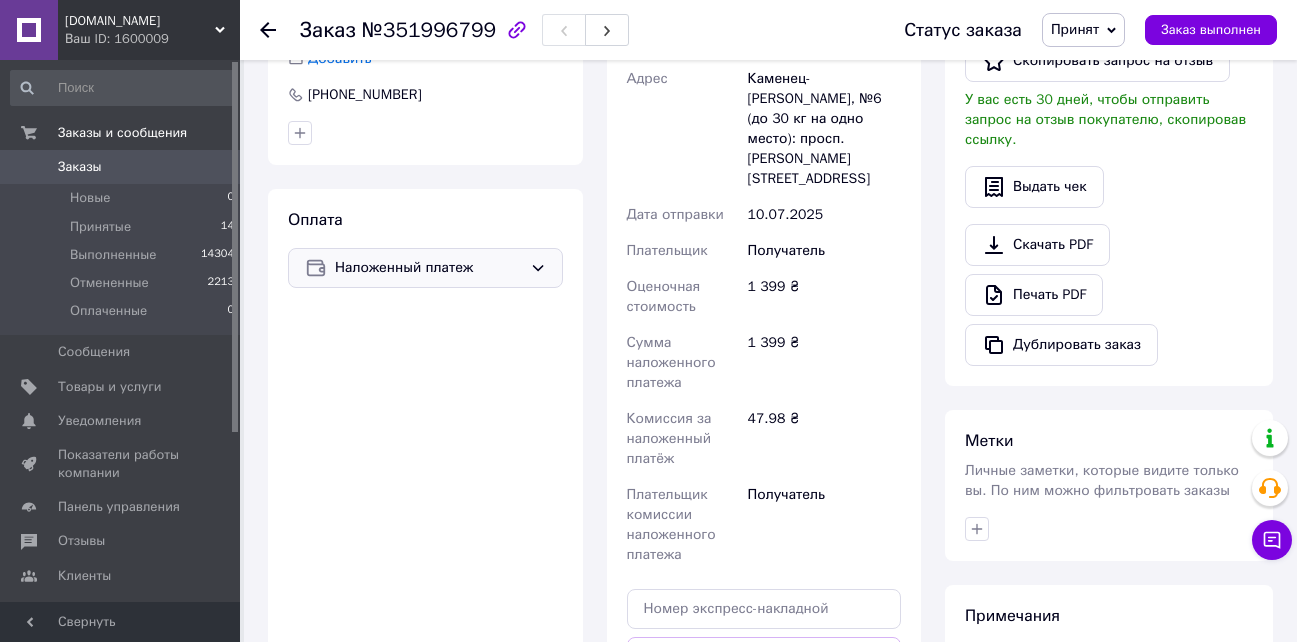 scroll, scrollTop: 700, scrollLeft: 0, axis: vertical 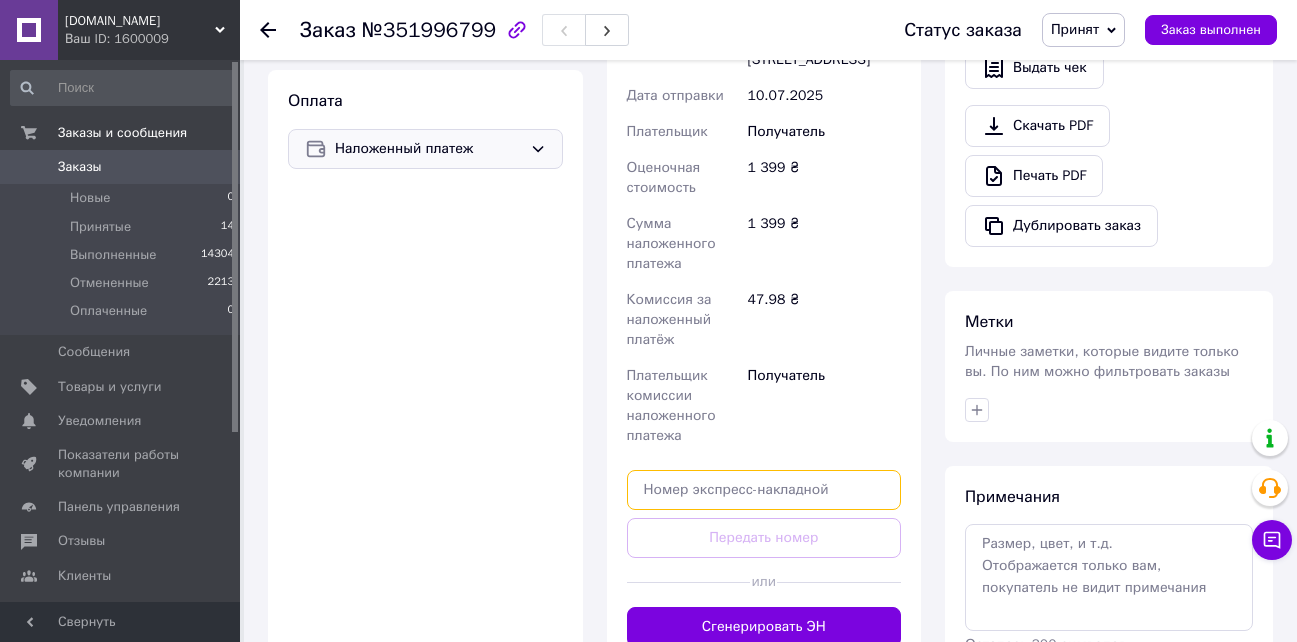 click at bounding box center (764, 490) 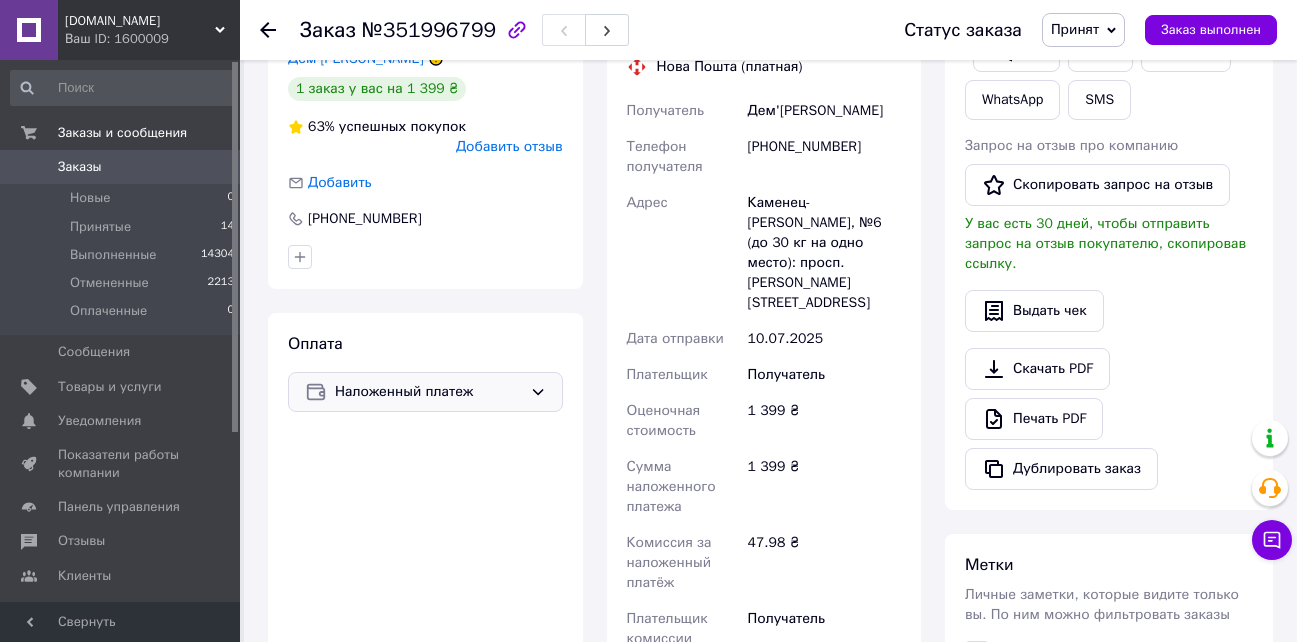 scroll, scrollTop: 500, scrollLeft: 0, axis: vertical 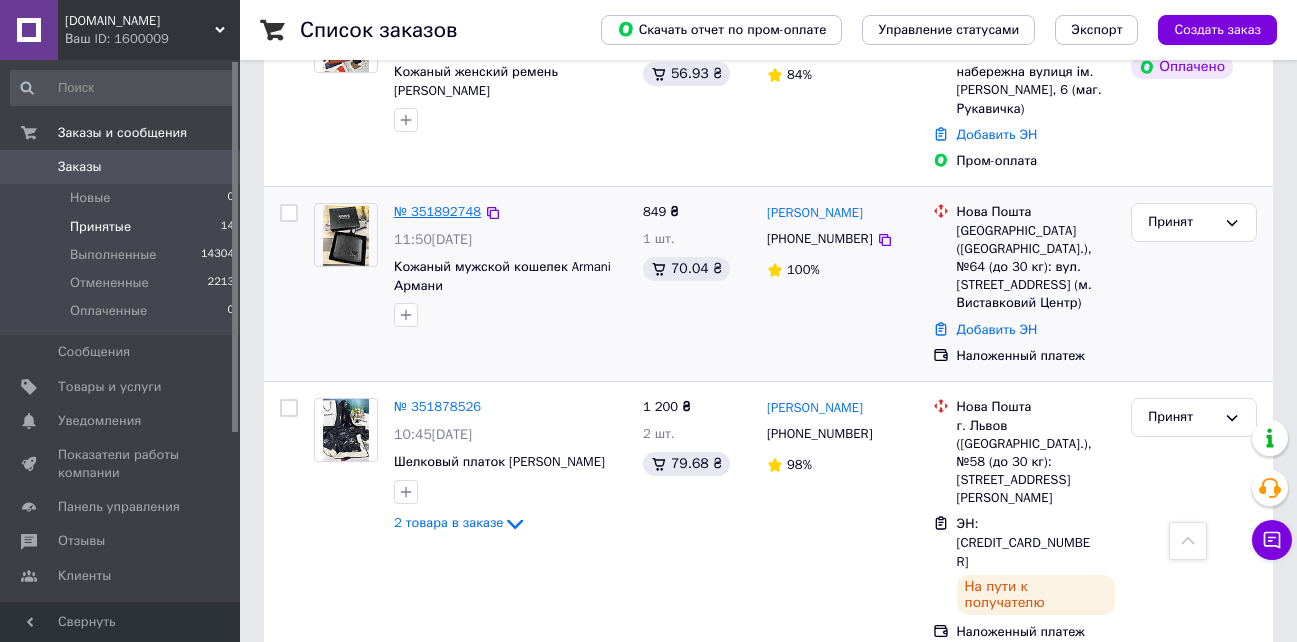 click on "№ 351892748" at bounding box center (437, 211) 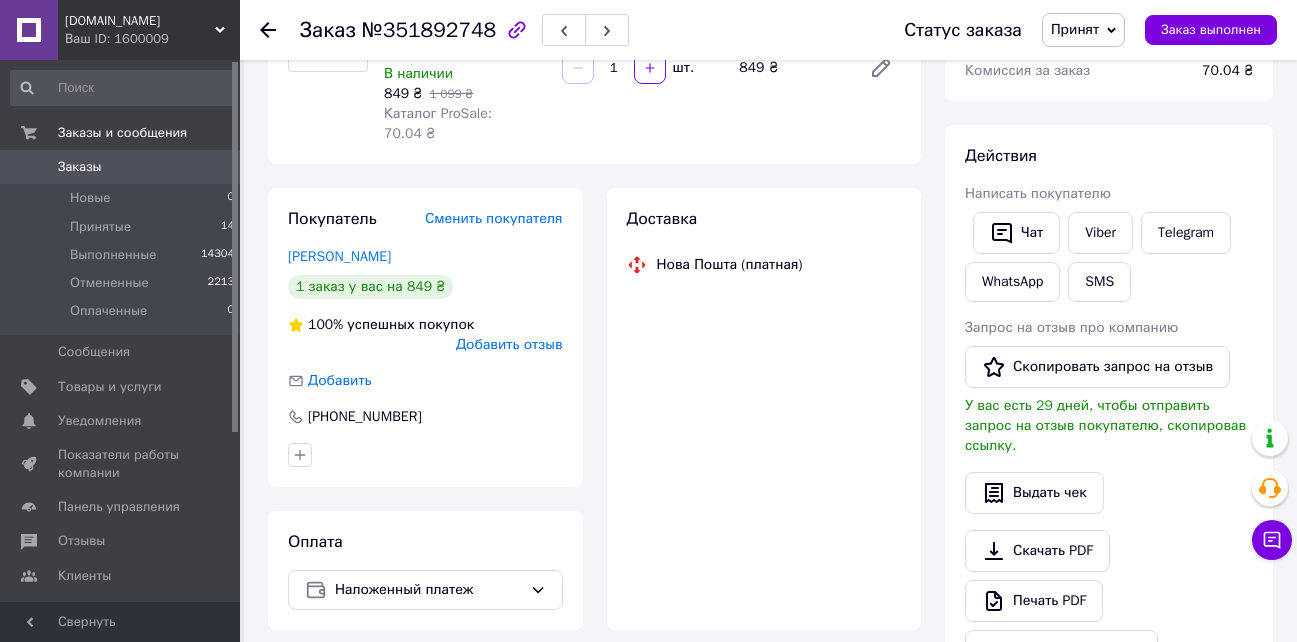 scroll, scrollTop: 700, scrollLeft: 0, axis: vertical 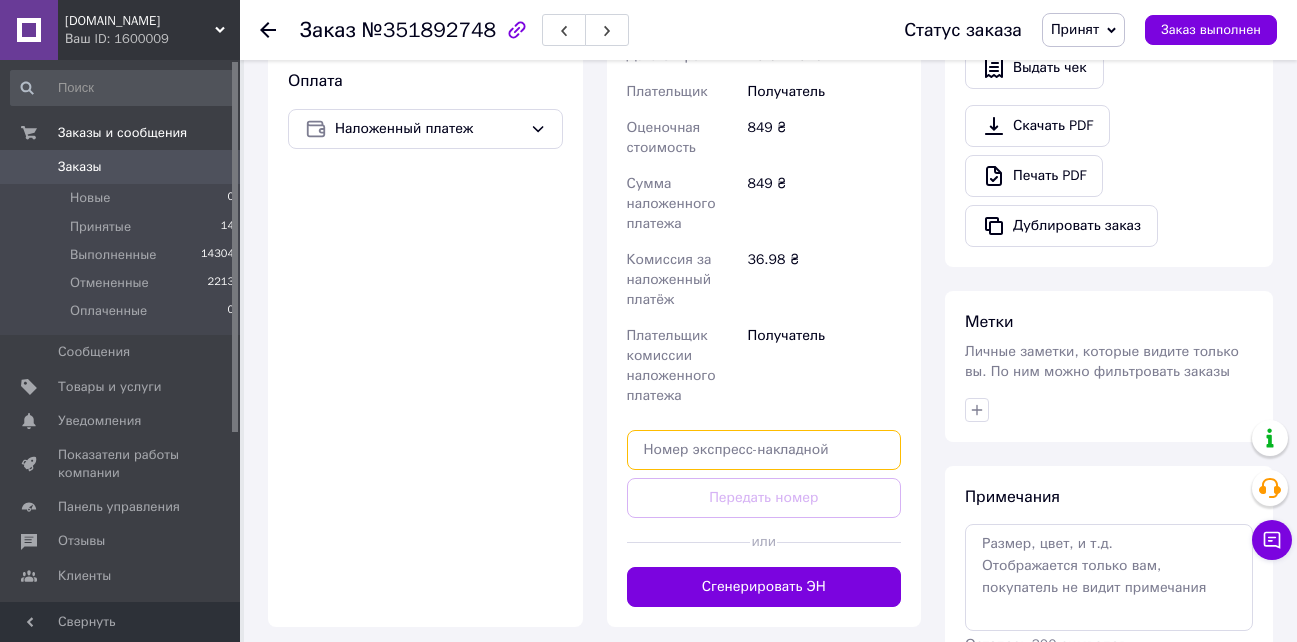 click at bounding box center (764, 450) 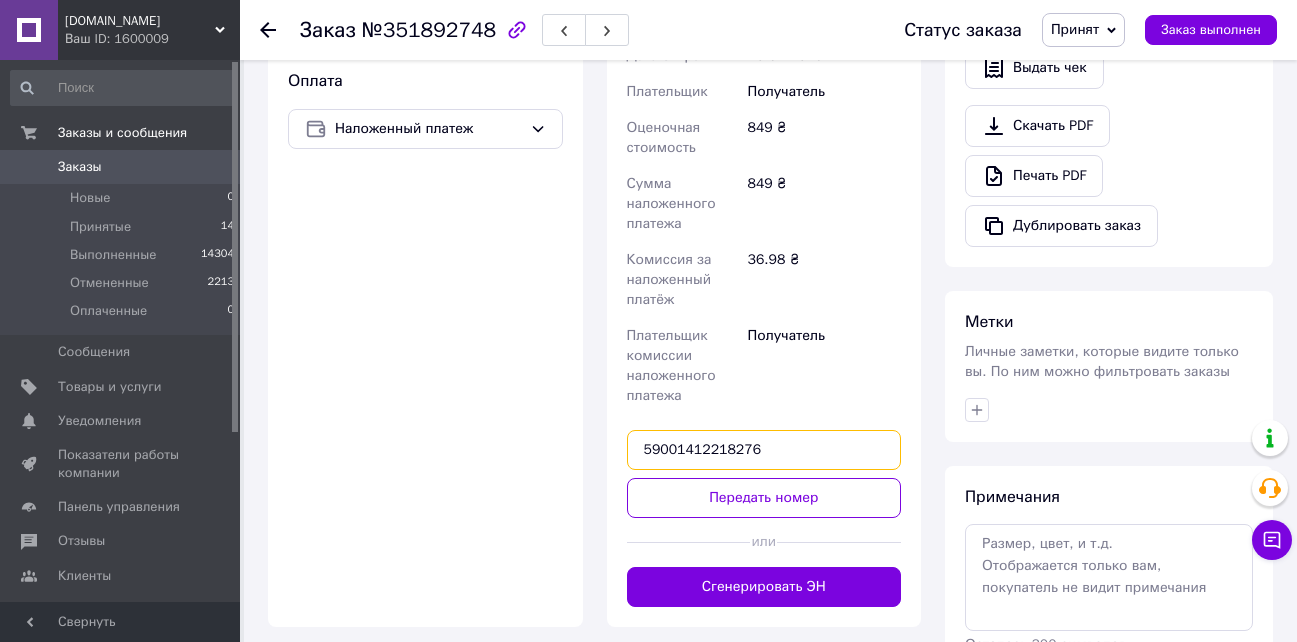 drag, startPoint x: 719, startPoint y: 415, endPoint x: 623, endPoint y: 400, distance: 97.16481 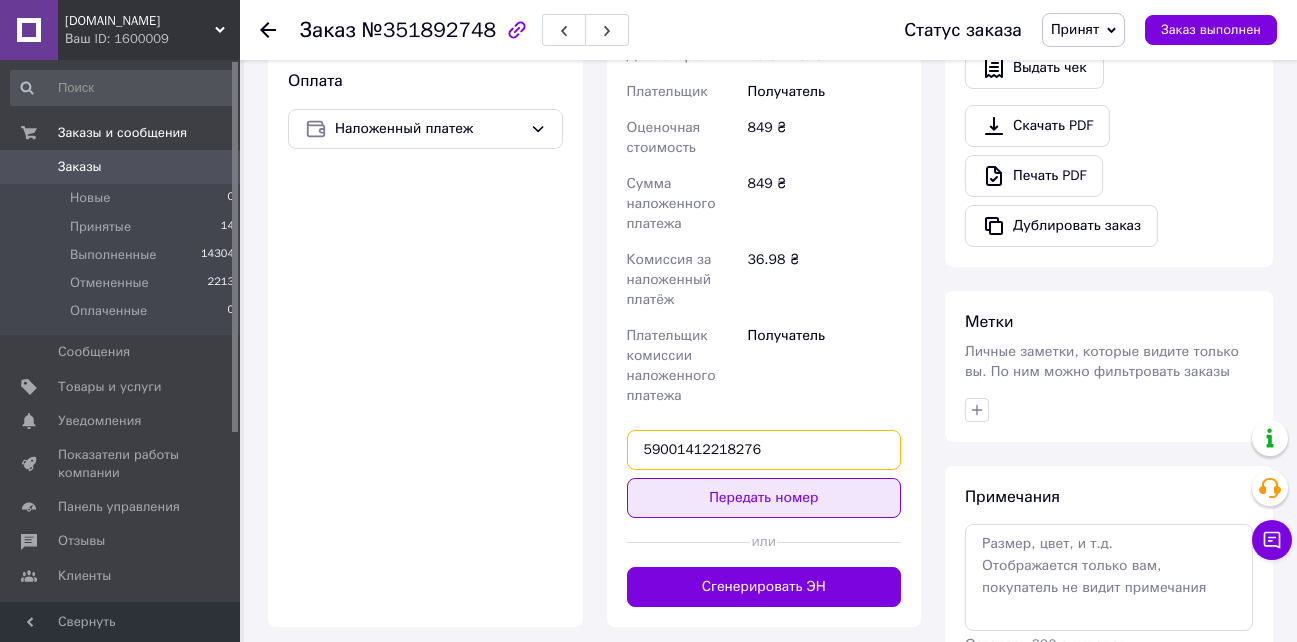type on "59001412218276" 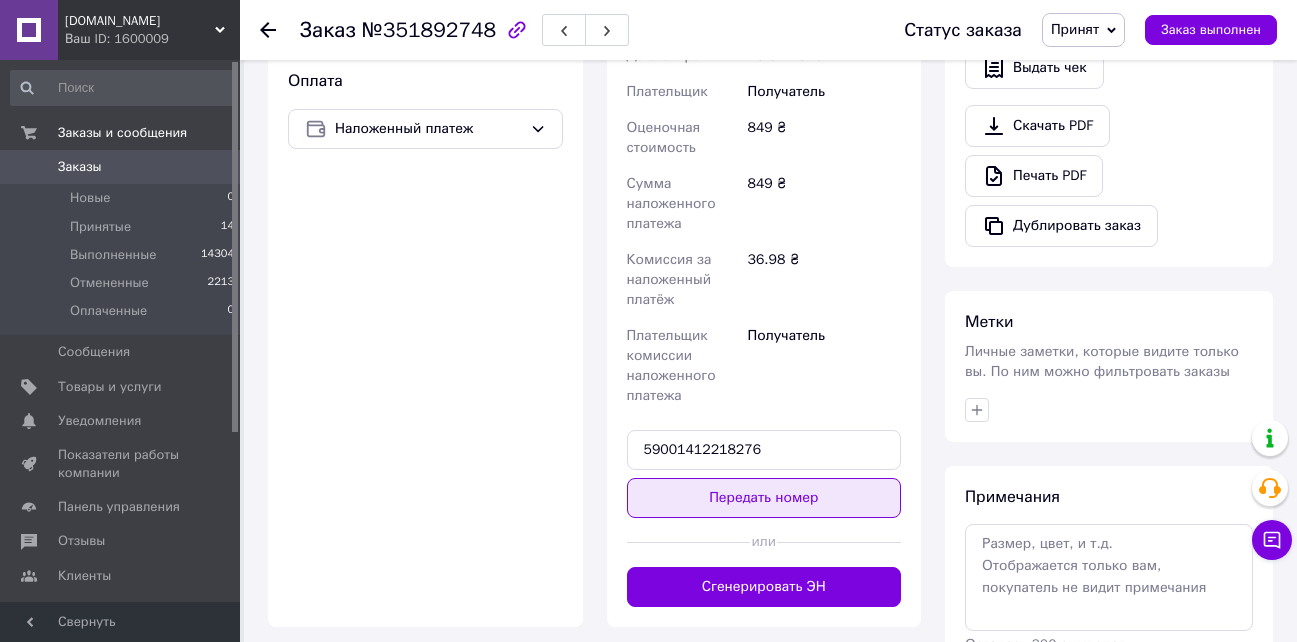 click on "Передать номер" at bounding box center (764, 498) 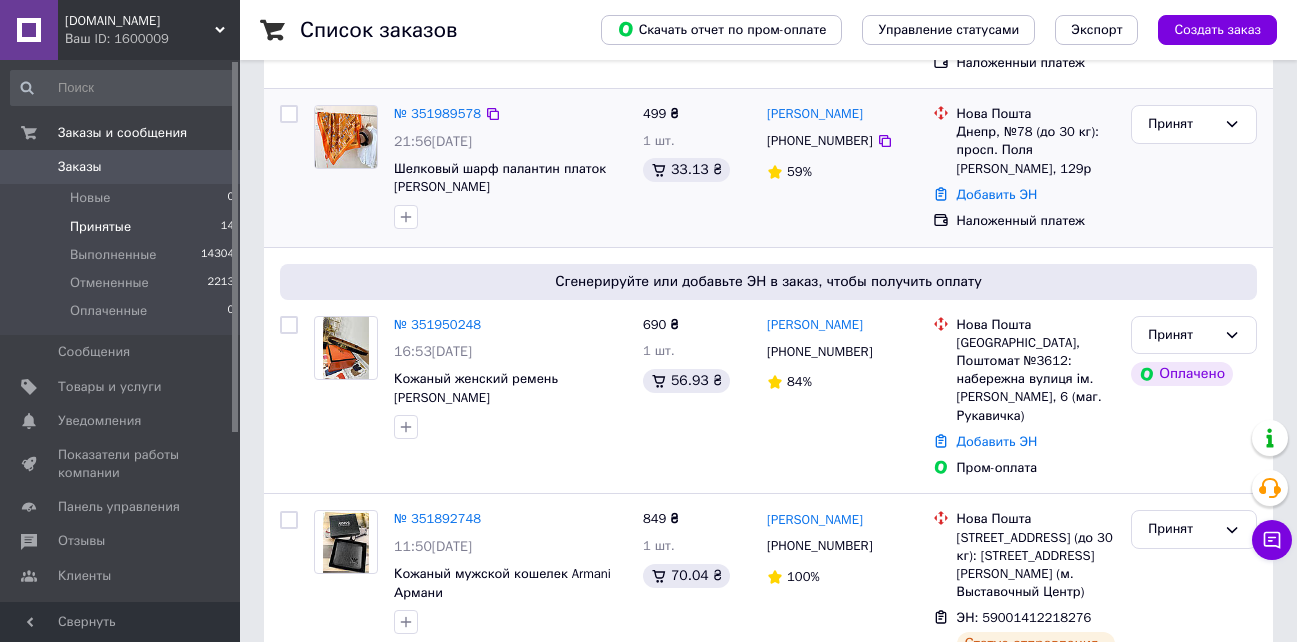 scroll, scrollTop: 400, scrollLeft: 0, axis: vertical 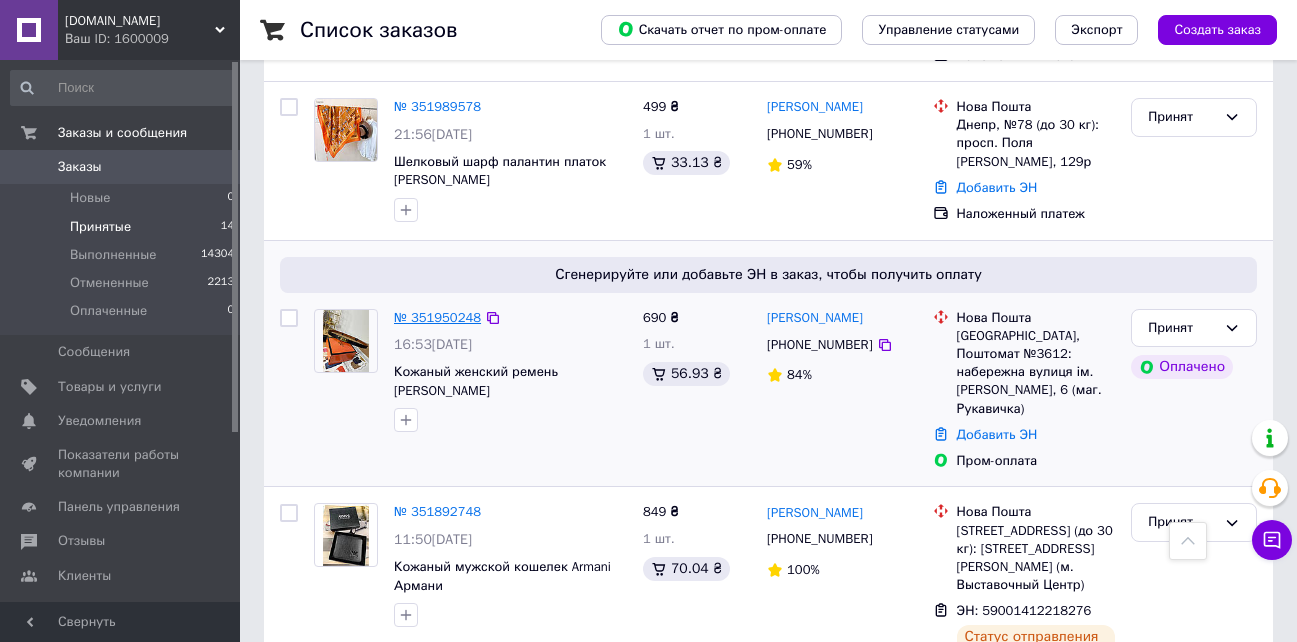 click on "№ 351950248" at bounding box center (437, 317) 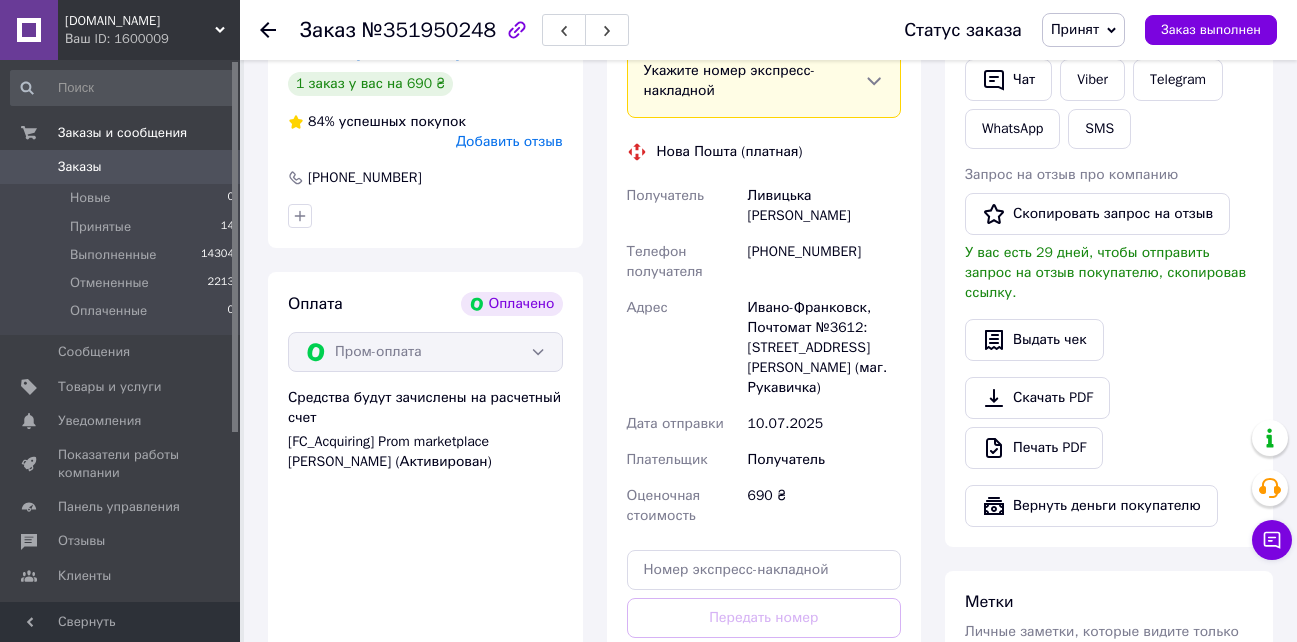 scroll, scrollTop: 600, scrollLeft: 0, axis: vertical 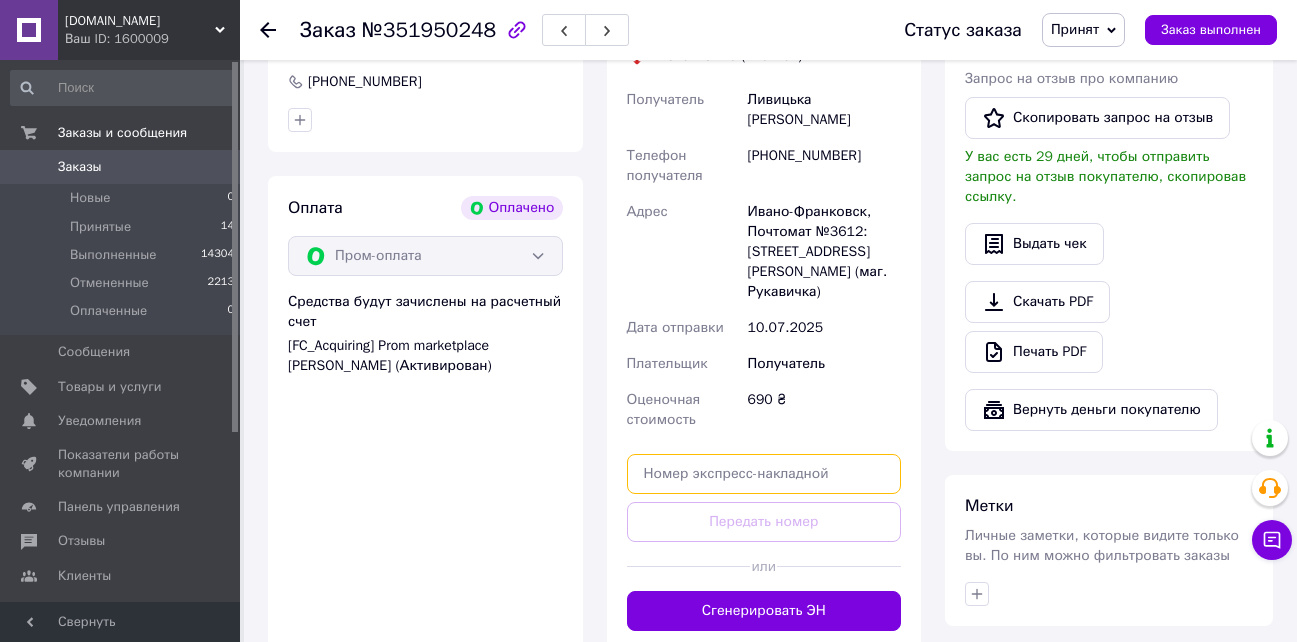 click at bounding box center [764, 474] 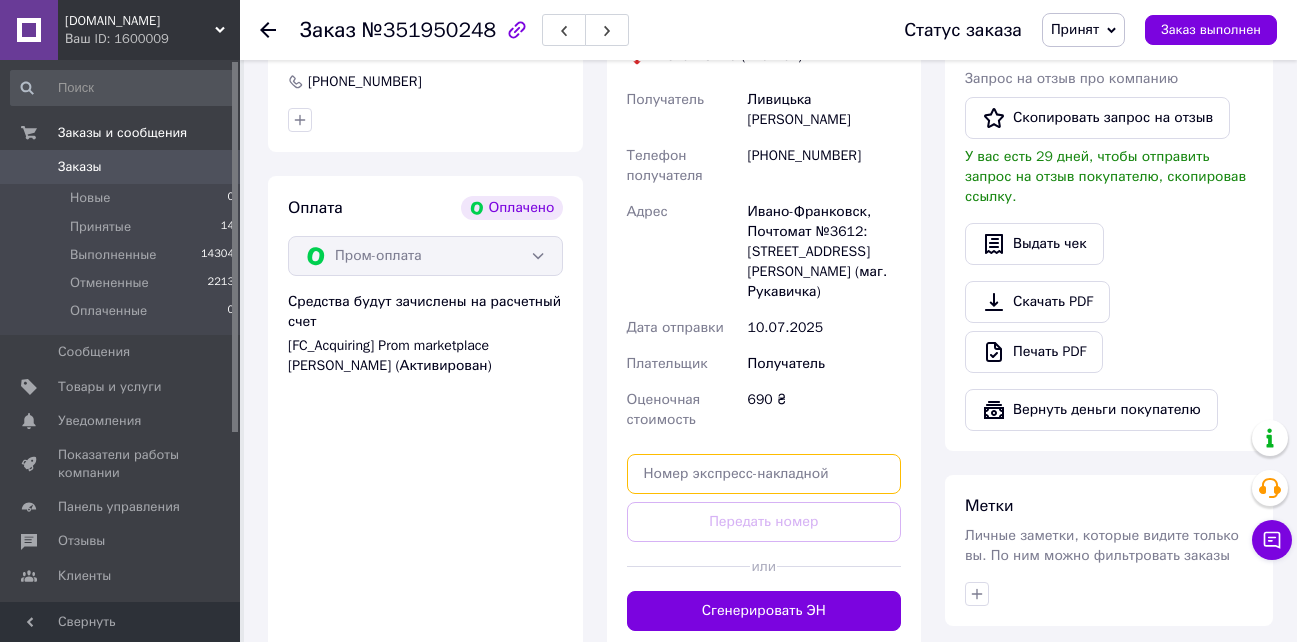 paste on "5900141221" 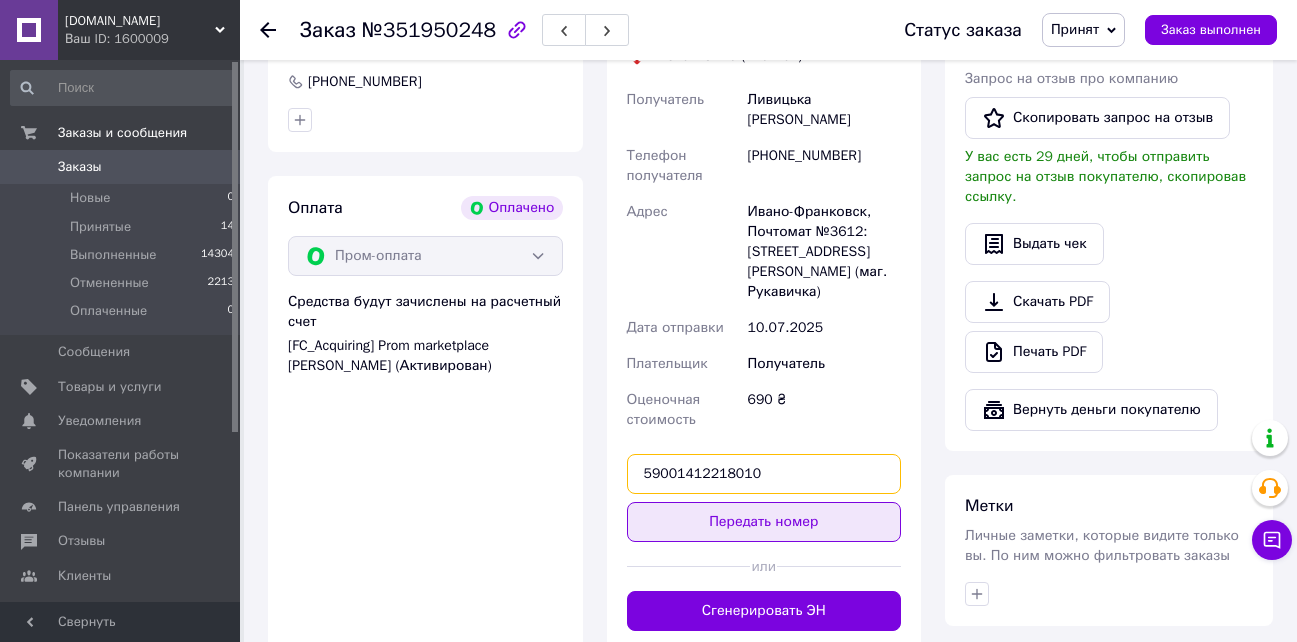 type on "59001412218010" 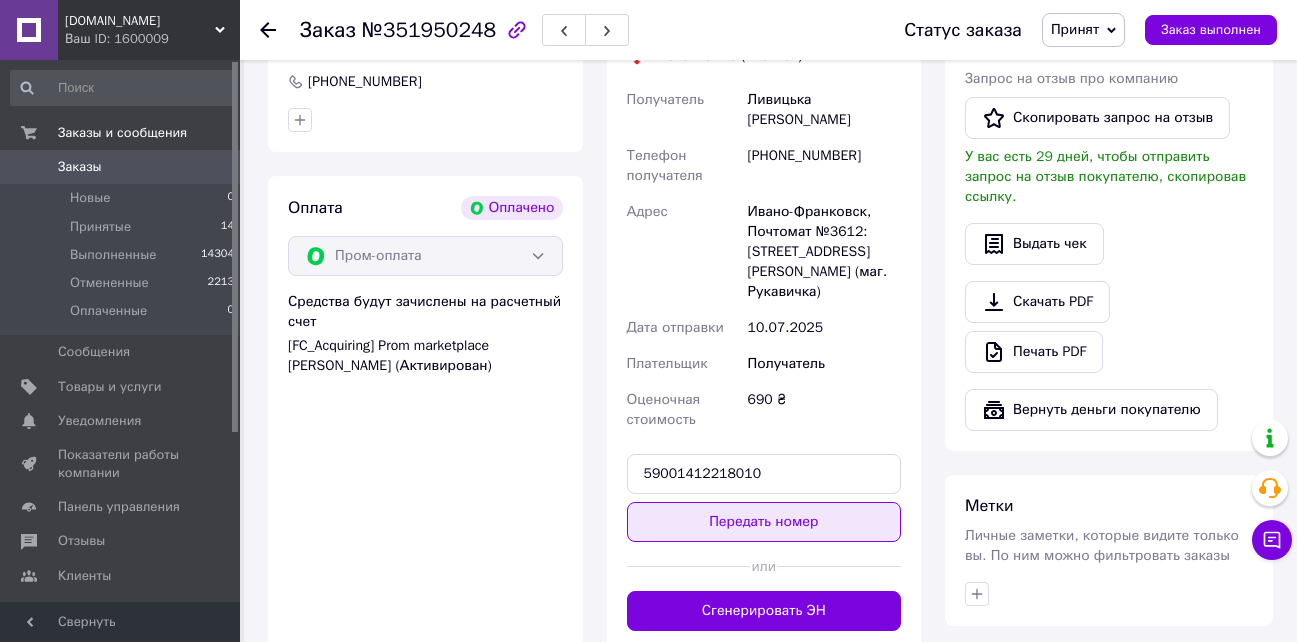 click on "Передать номер" at bounding box center [764, 522] 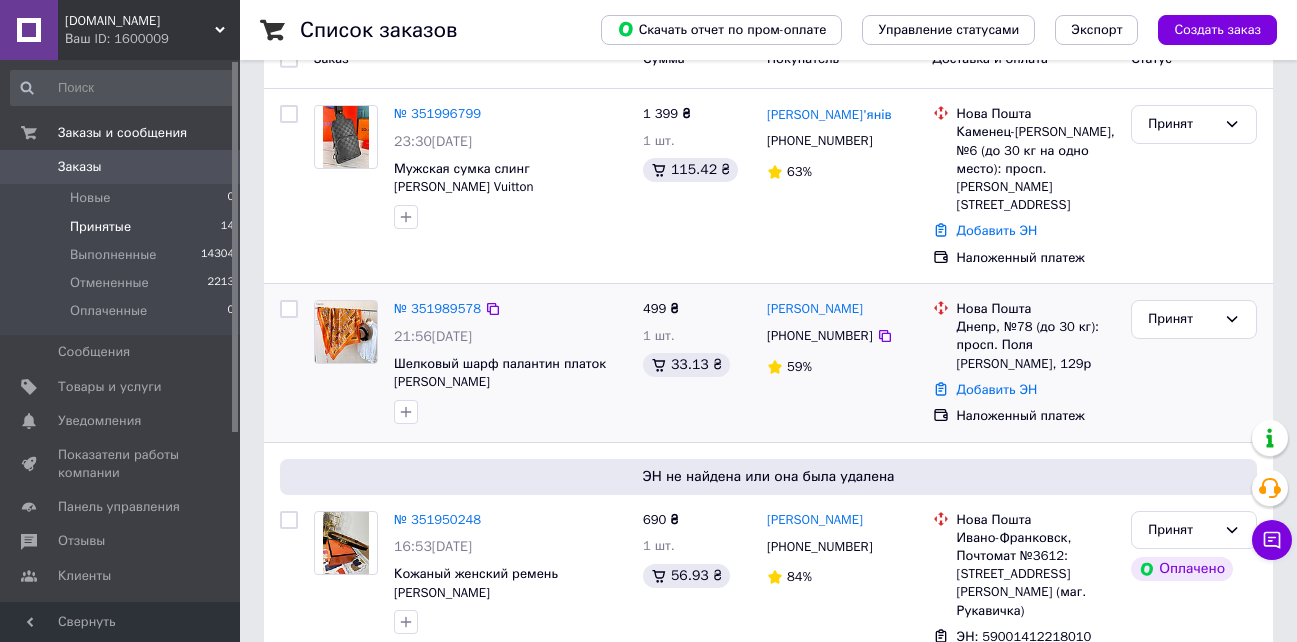 scroll, scrollTop: 200, scrollLeft: 0, axis: vertical 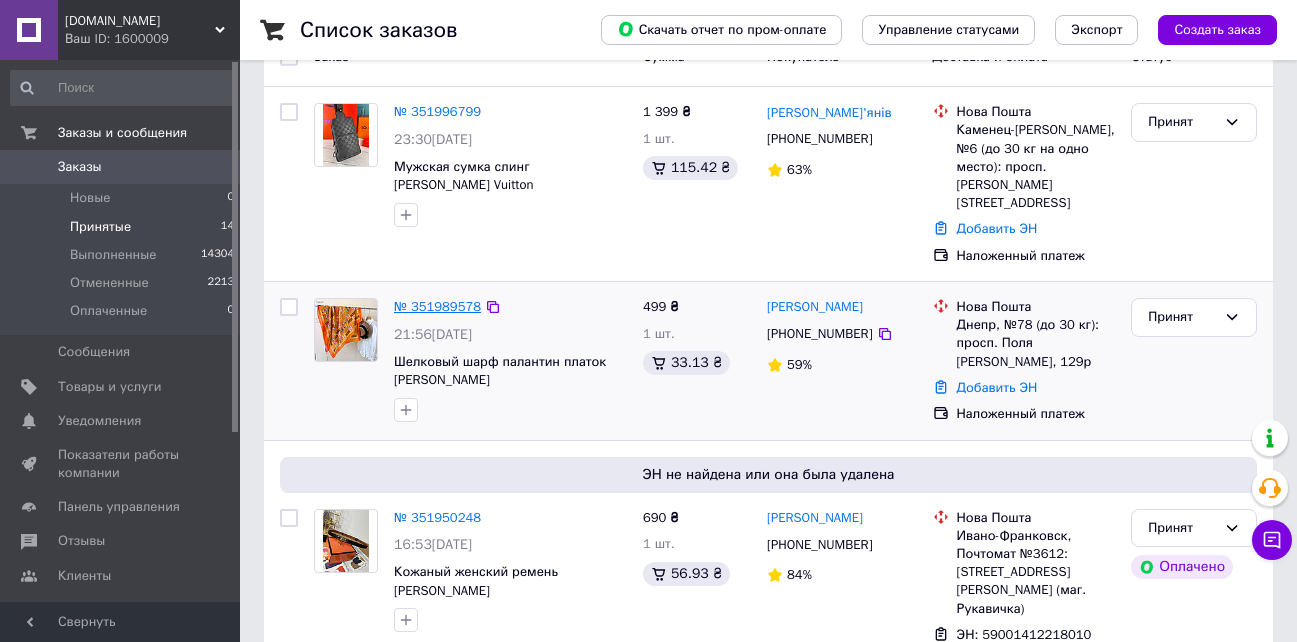 click on "№ 351989578" at bounding box center (437, 306) 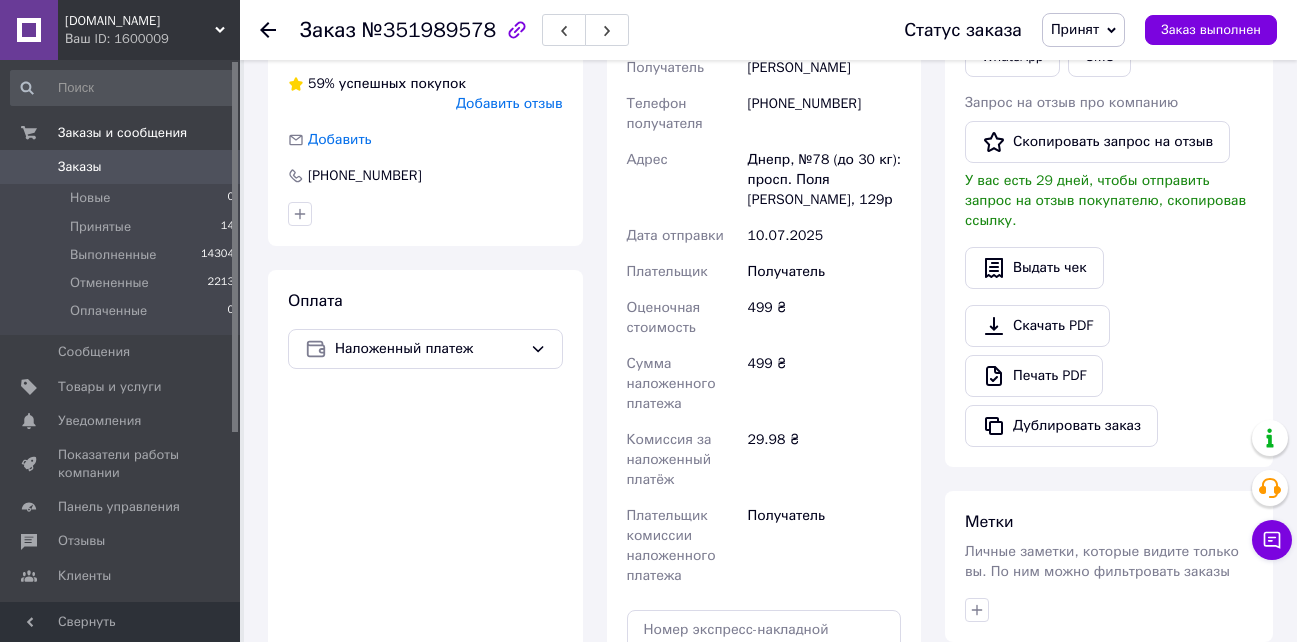 scroll, scrollTop: 700, scrollLeft: 0, axis: vertical 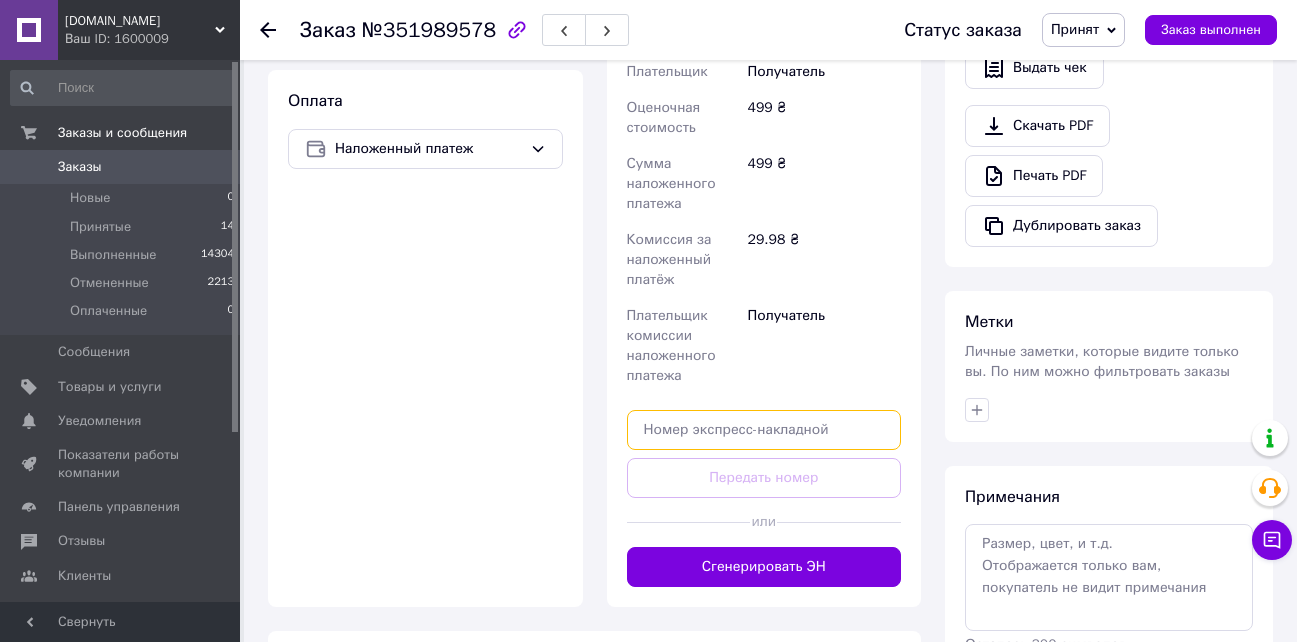 click at bounding box center [764, 430] 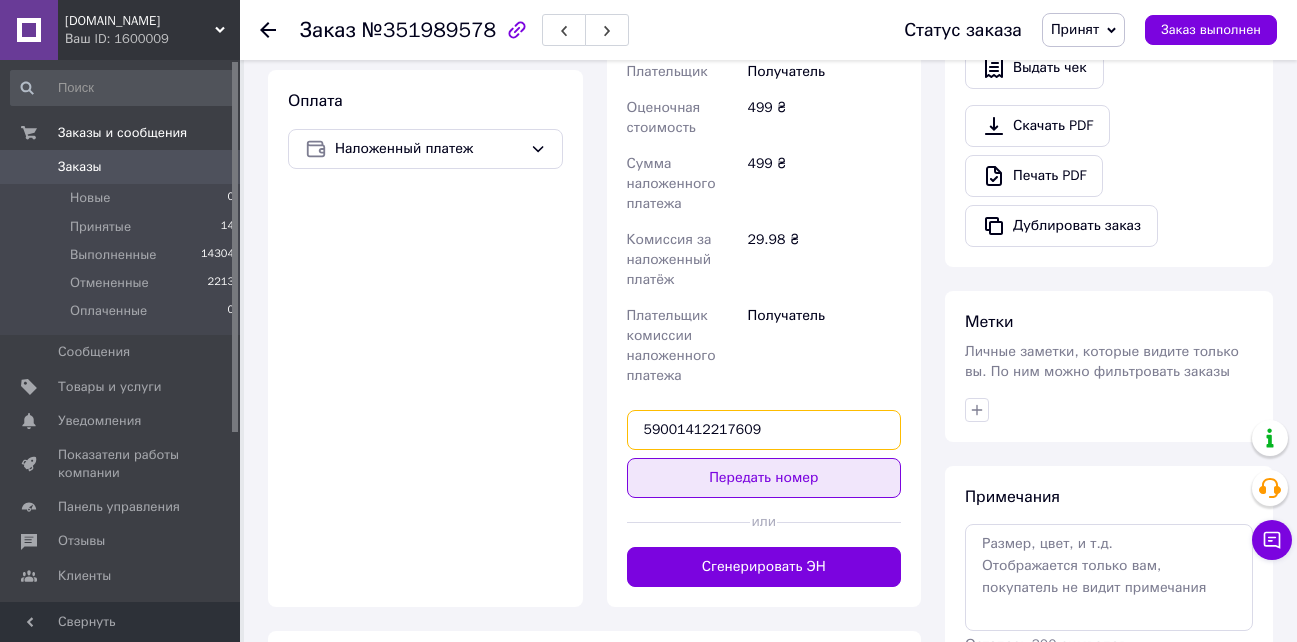 type on "59001412217609" 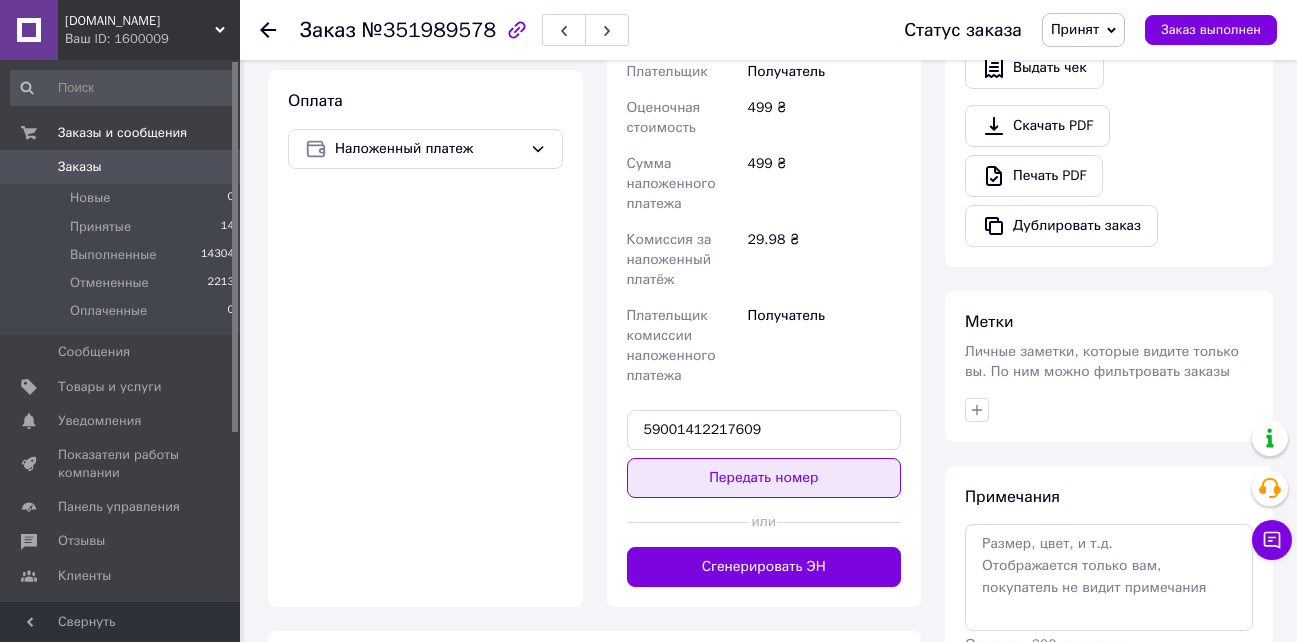 click on "Передать номер" at bounding box center [764, 478] 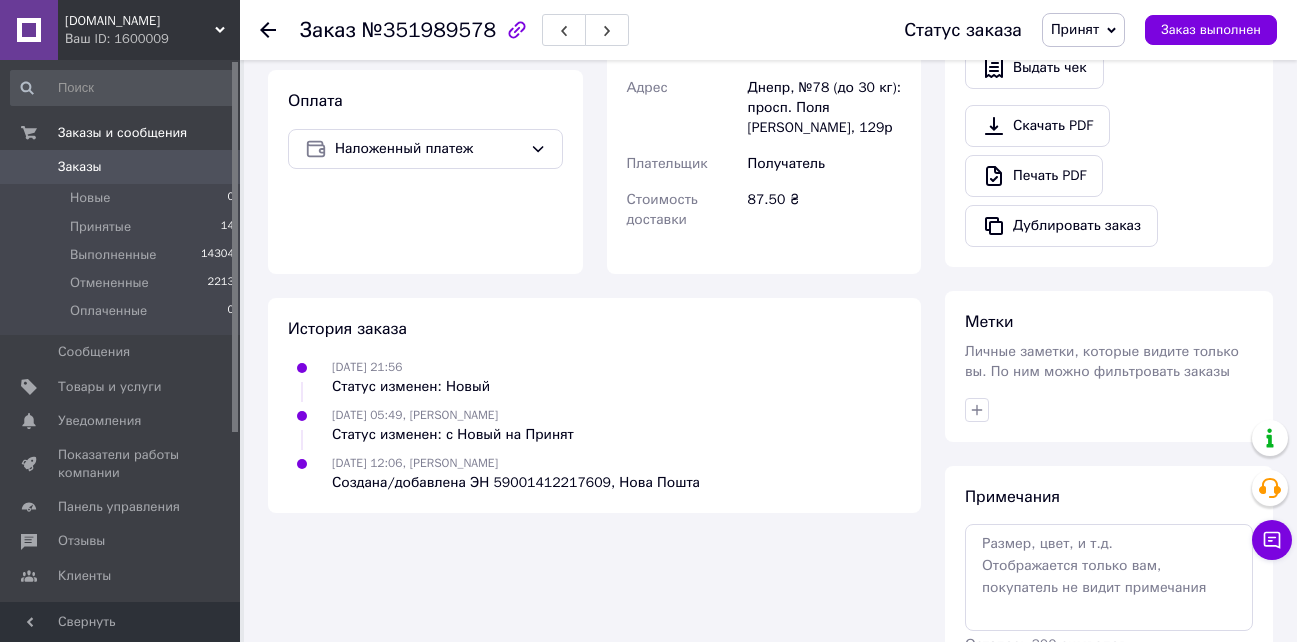 scroll, scrollTop: 0, scrollLeft: 0, axis: both 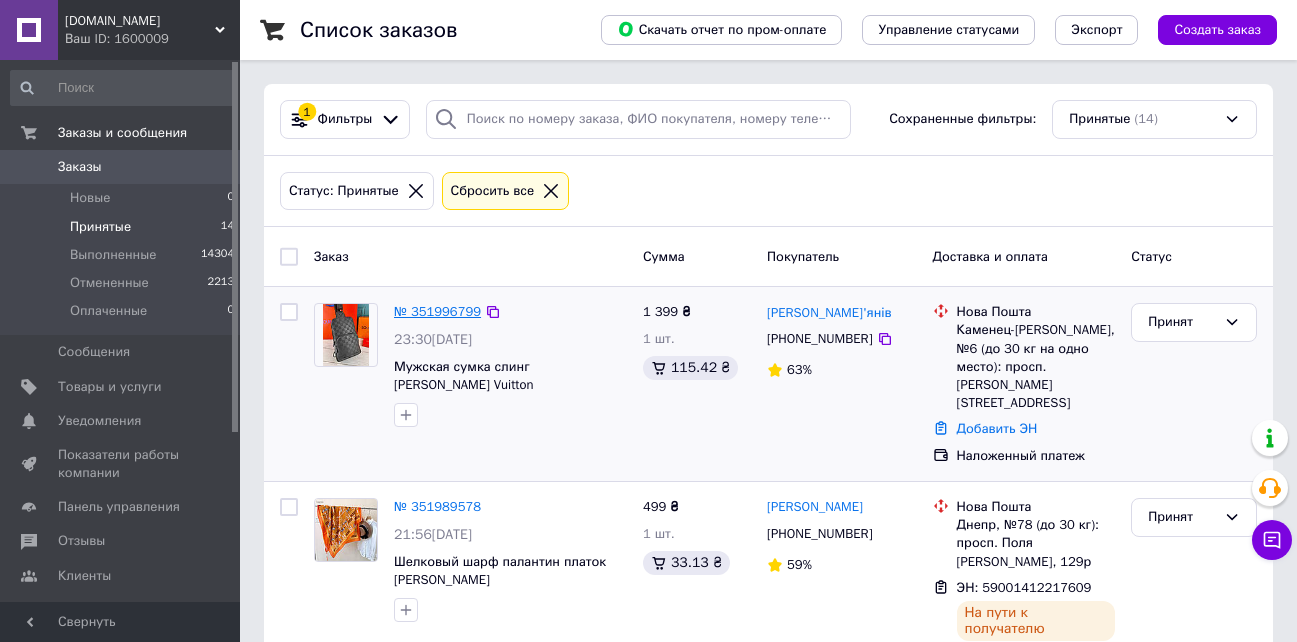 click on "№ 351996799" at bounding box center [437, 311] 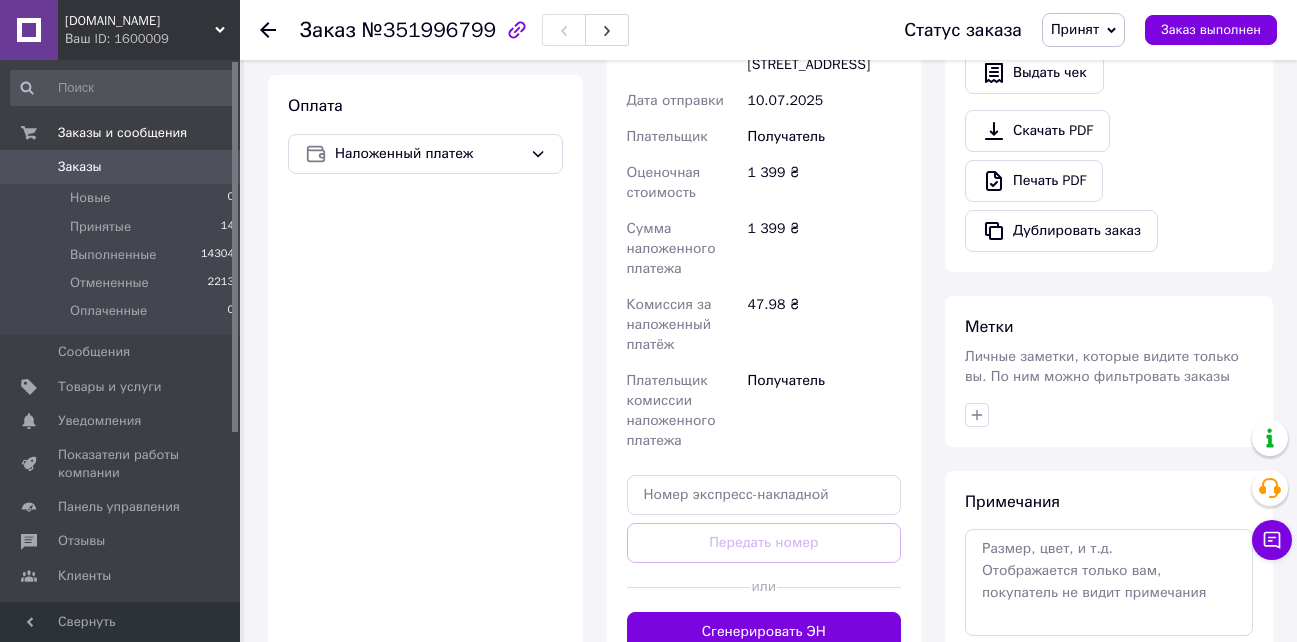 scroll, scrollTop: 800, scrollLeft: 0, axis: vertical 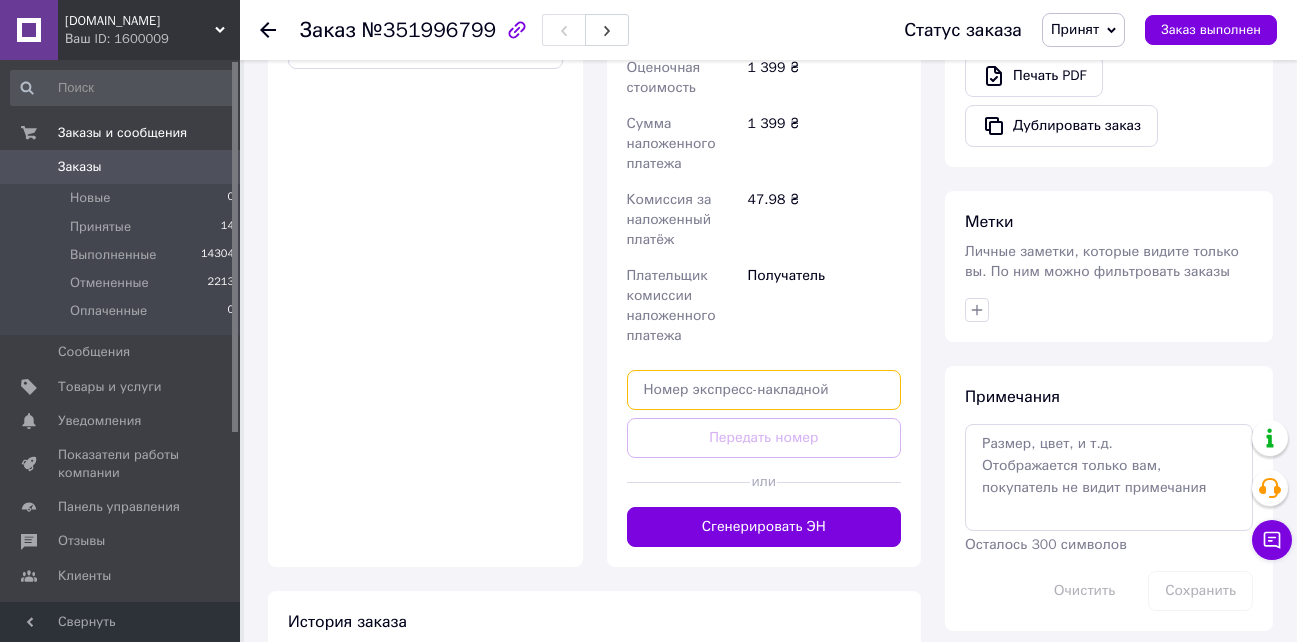 click at bounding box center (764, 390) 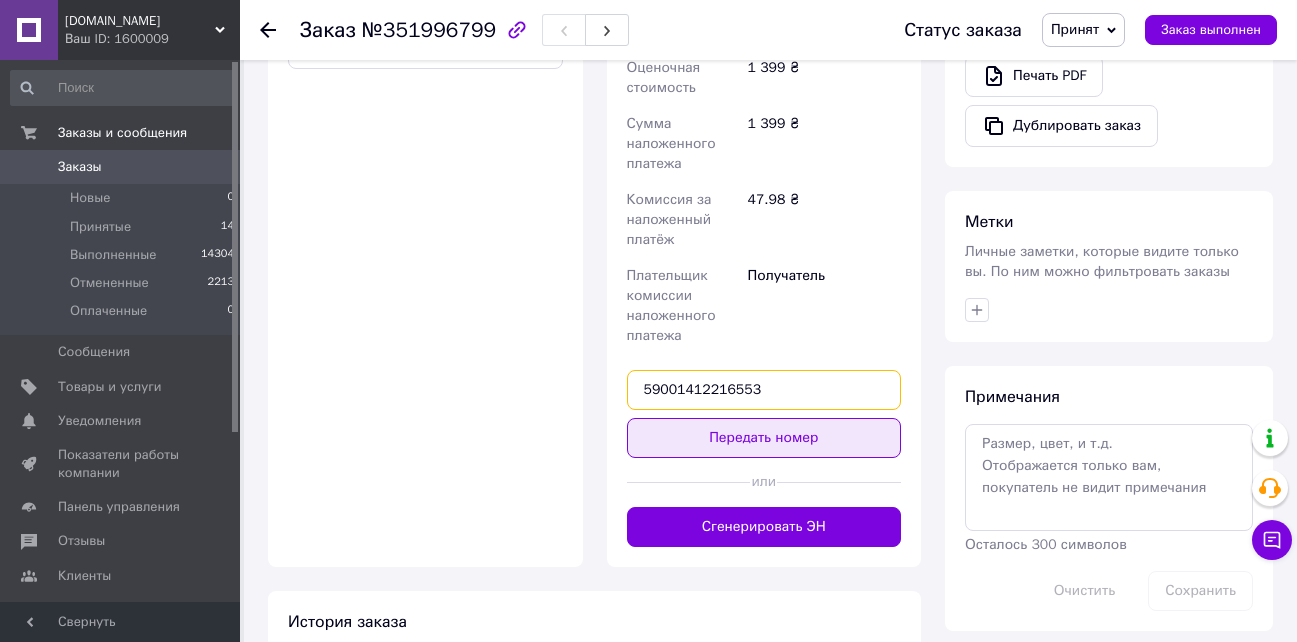 type on "59001412216553" 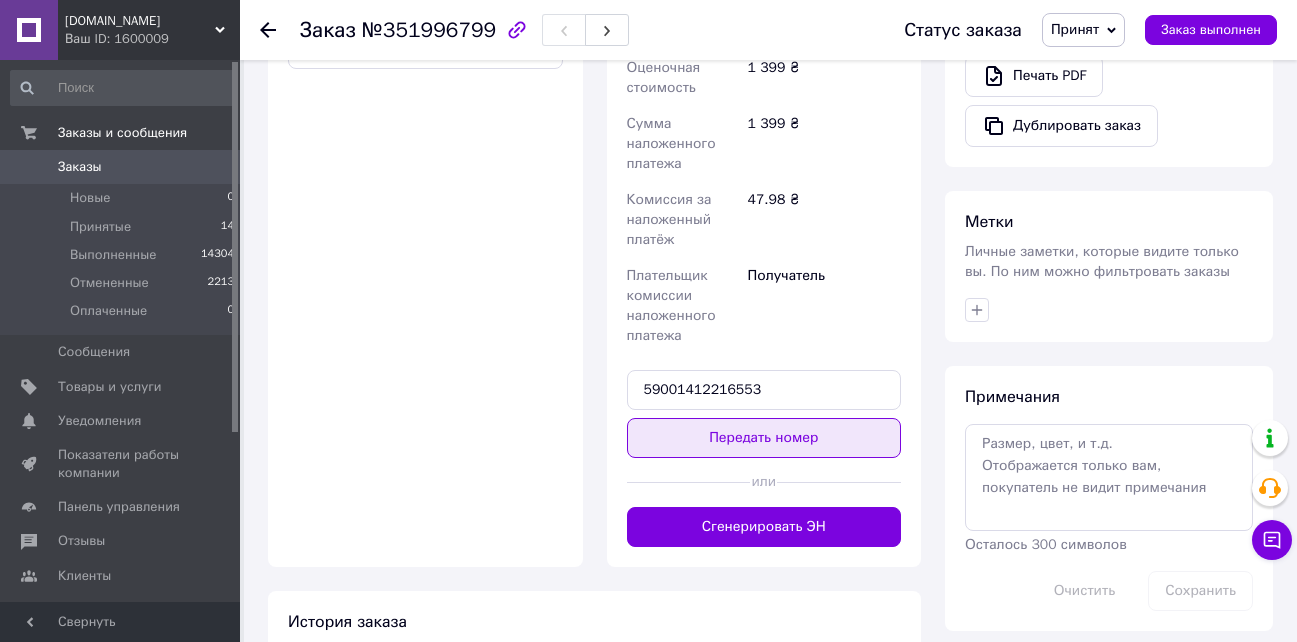 click on "Передать номер" at bounding box center (764, 438) 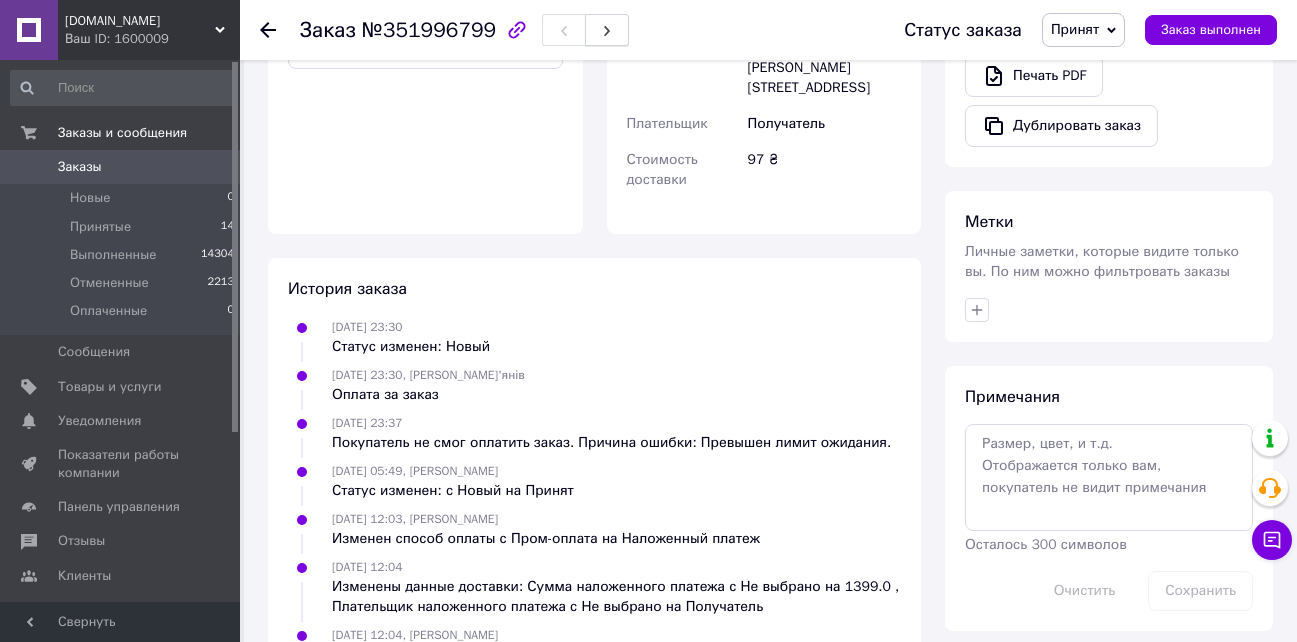 scroll, scrollTop: 0, scrollLeft: 0, axis: both 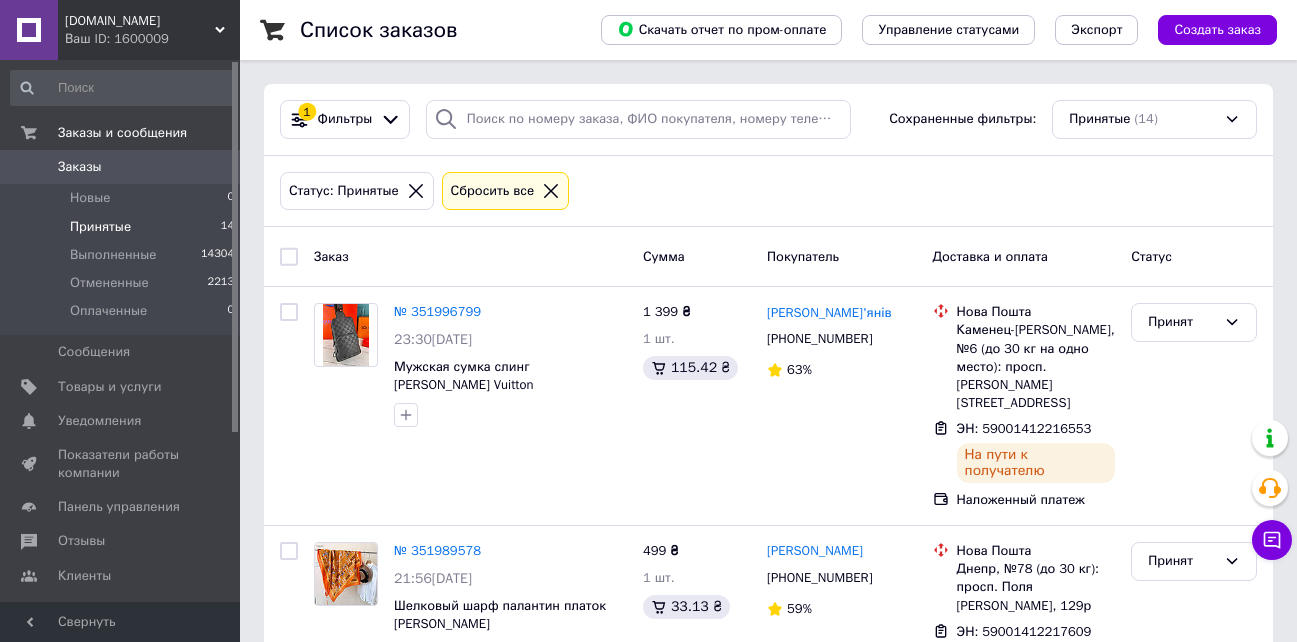 click on "Принятые" at bounding box center [100, 227] 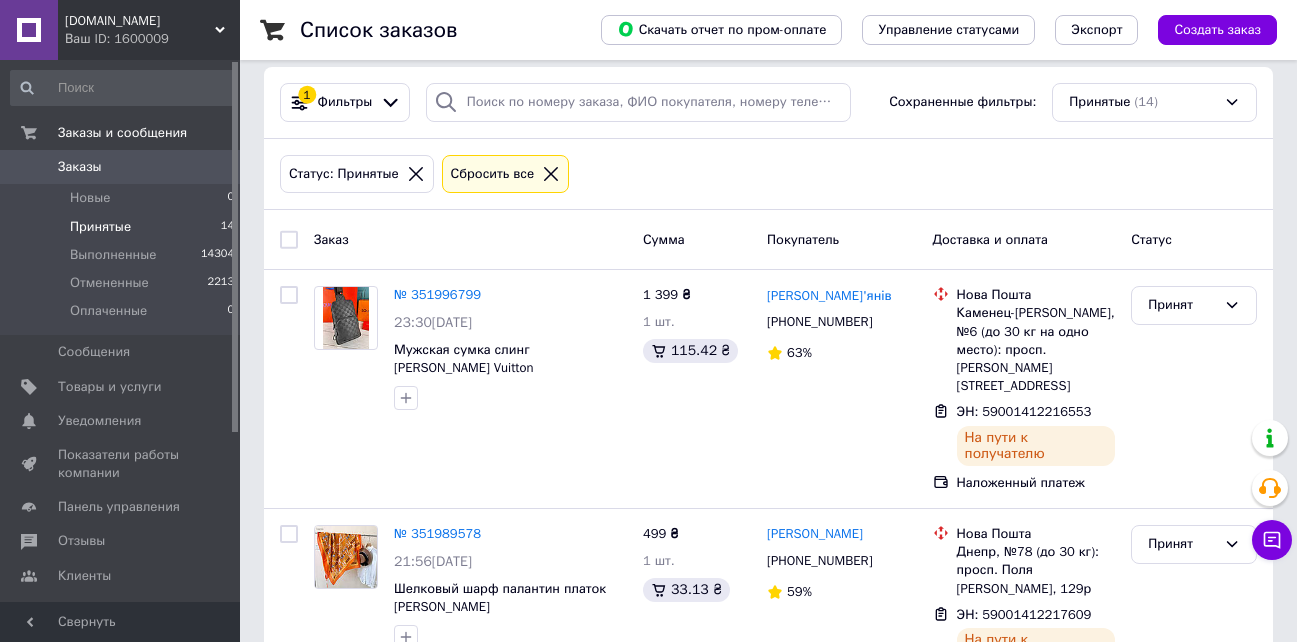 scroll, scrollTop: 0, scrollLeft: 0, axis: both 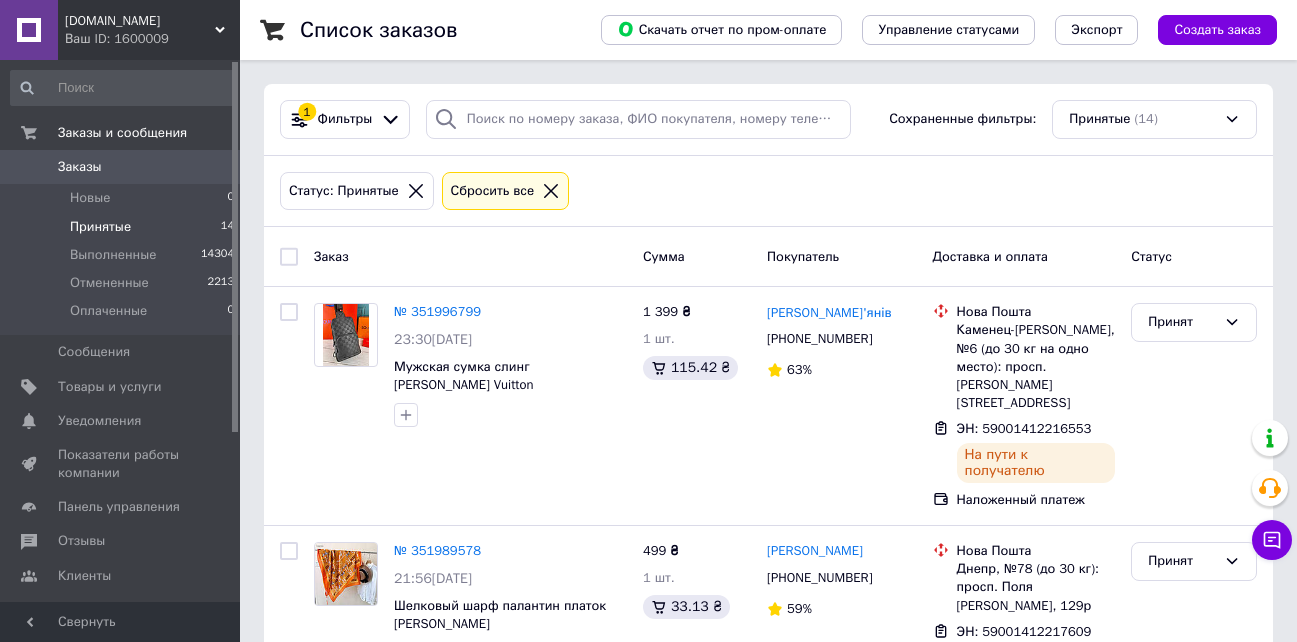 click on "[DOMAIN_NAME]" at bounding box center (140, 21) 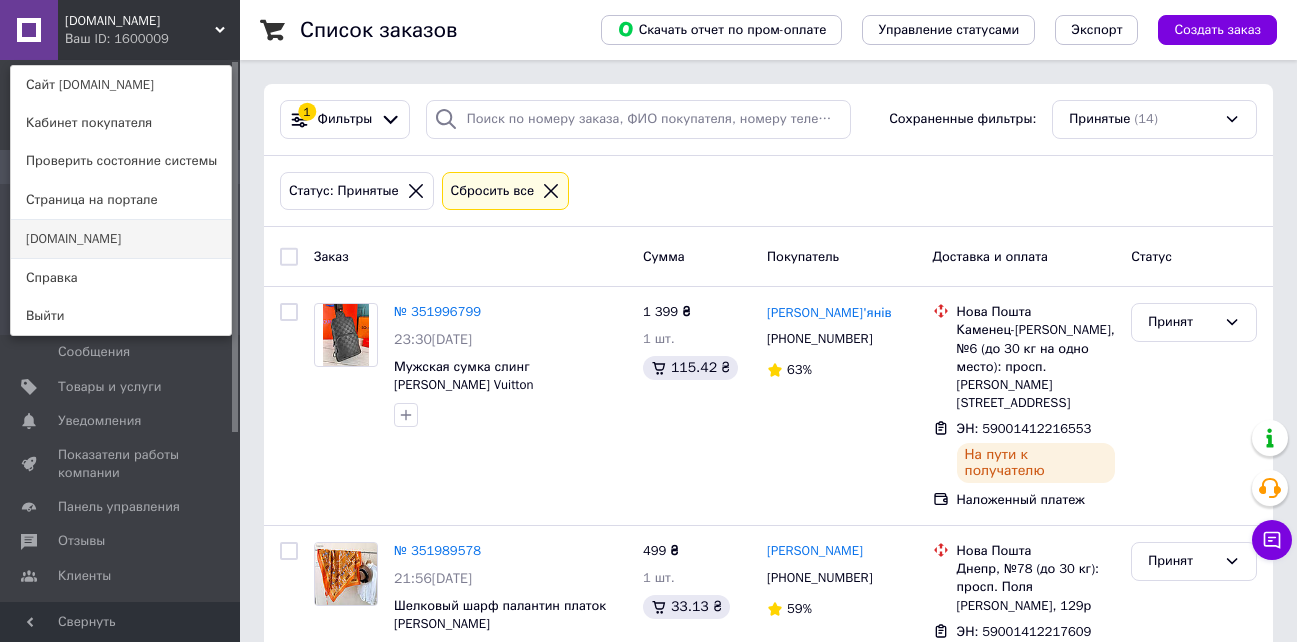 click on "[DOMAIN_NAME]" at bounding box center (121, 239) 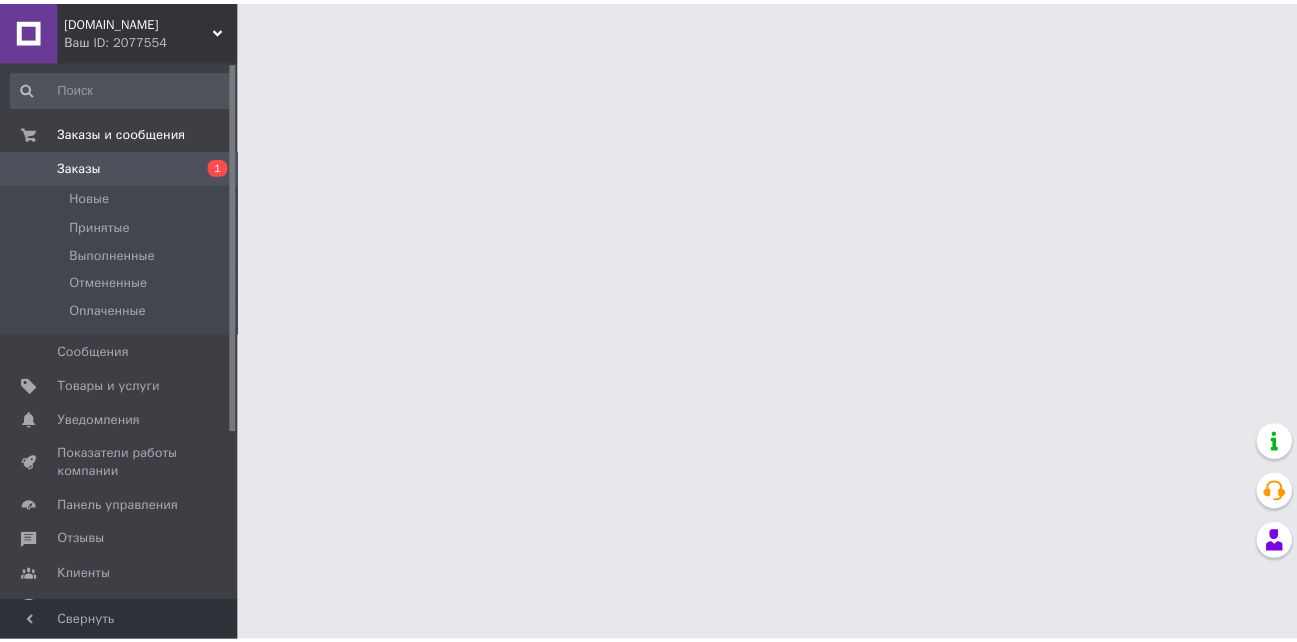 scroll, scrollTop: 0, scrollLeft: 0, axis: both 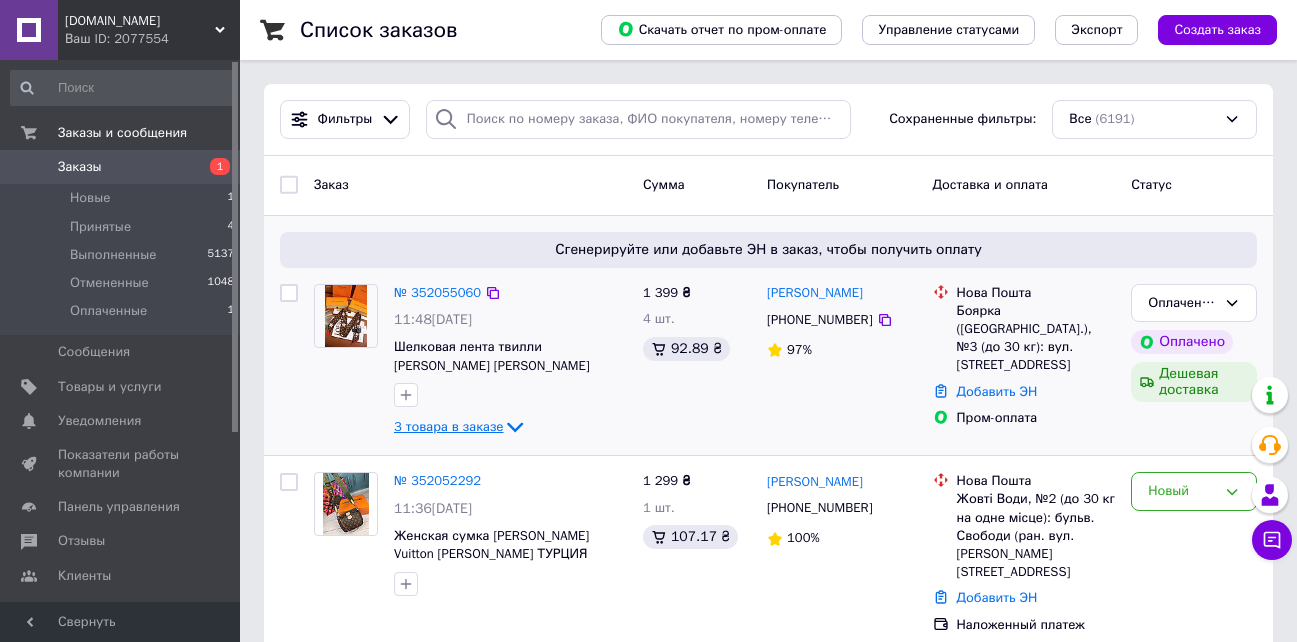 click on "3 товара в заказе" at bounding box center [448, 426] 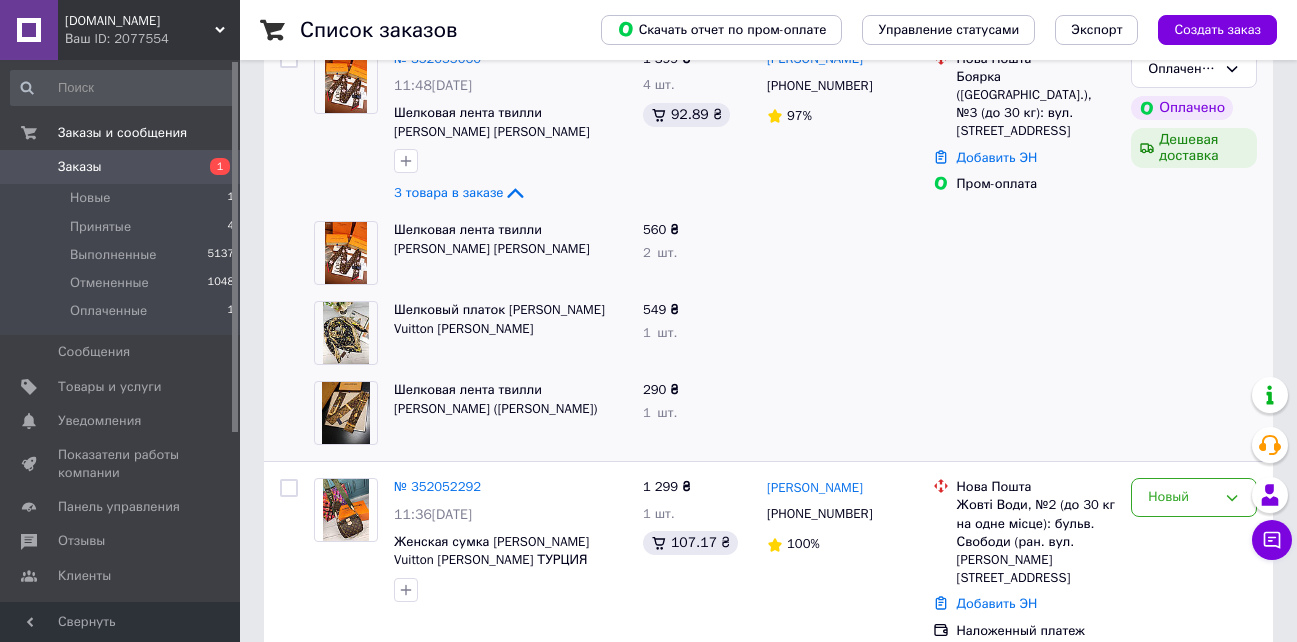 scroll, scrollTop: 200, scrollLeft: 0, axis: vertical 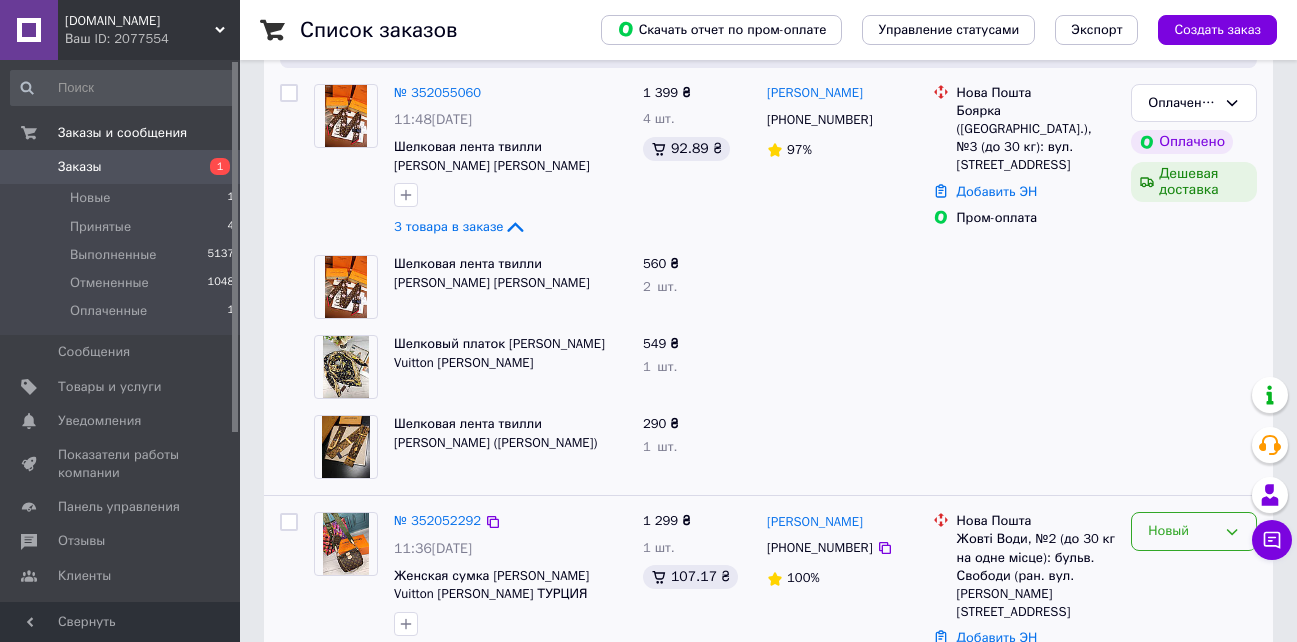 click on "Новый" at bounding box center [1182, 531] 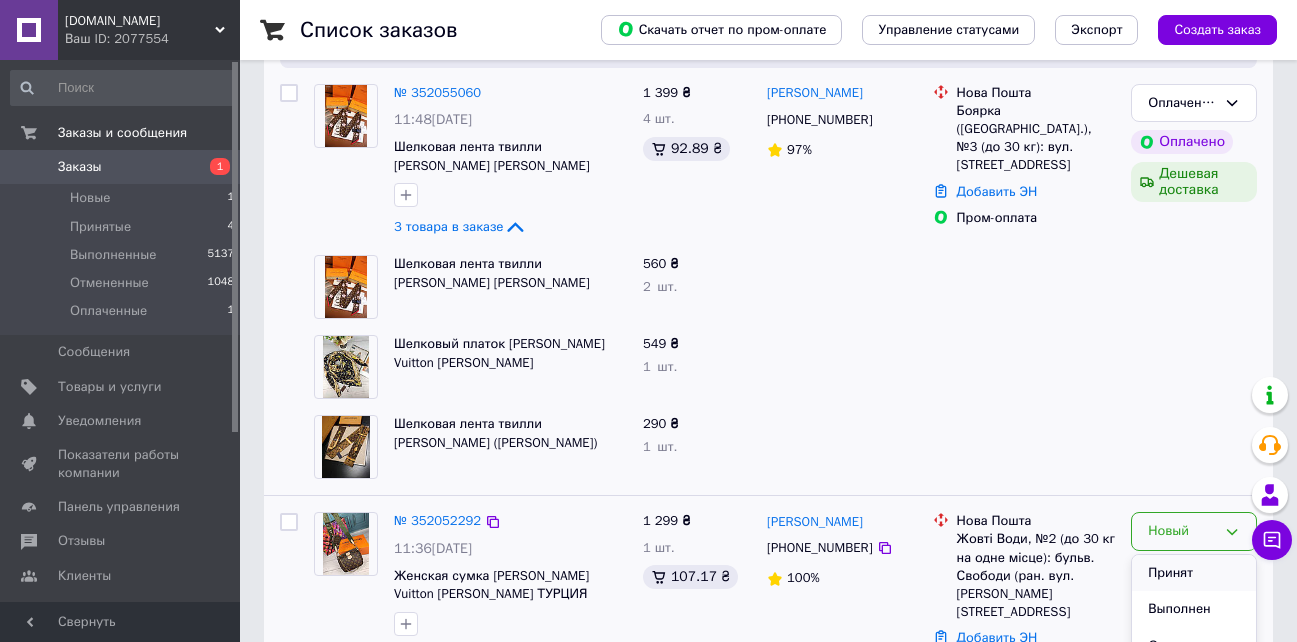 click on "Принят" at bounding box center [1194, 573] 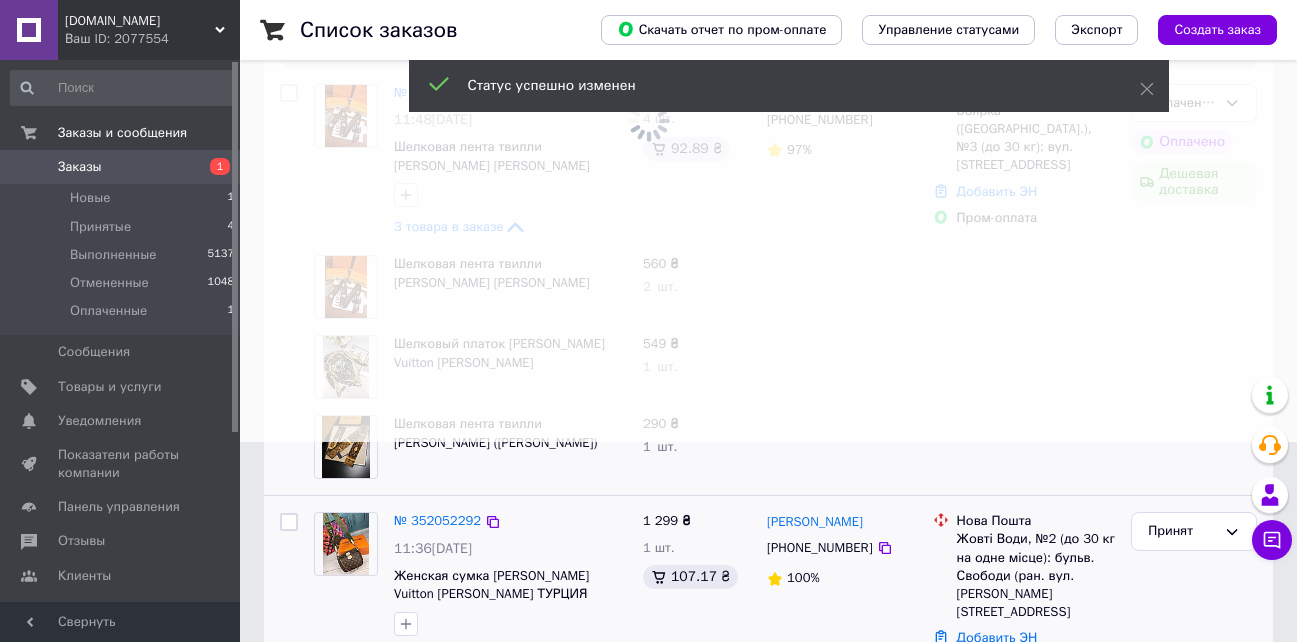 click on "Статус успешно изменен" at bounding box center (789, 86) 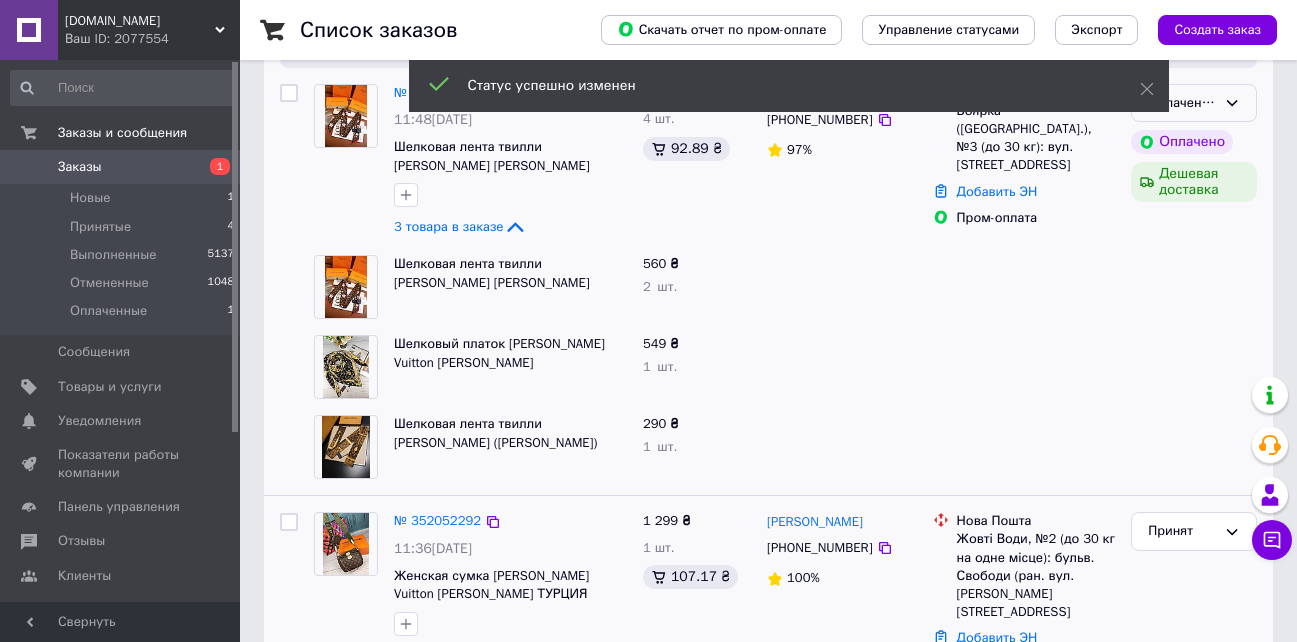 click on "Оплаченный" at bounding box center [1182, 103] 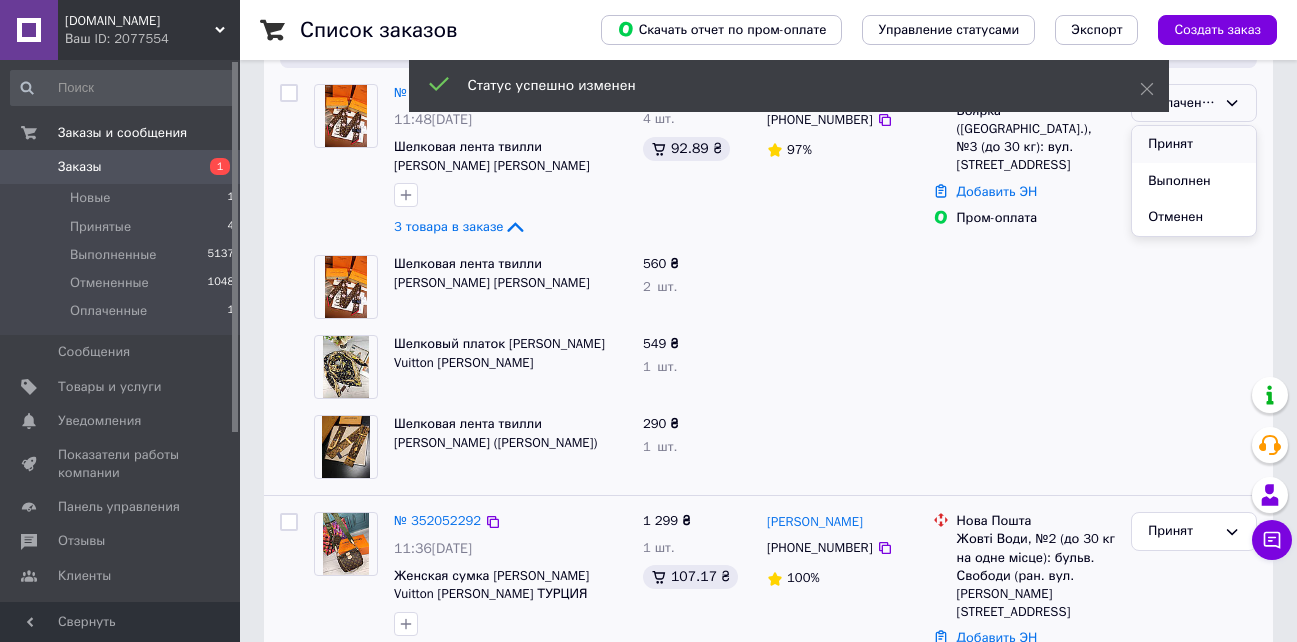 click on "Принят" at bounding box center [1194, 144] 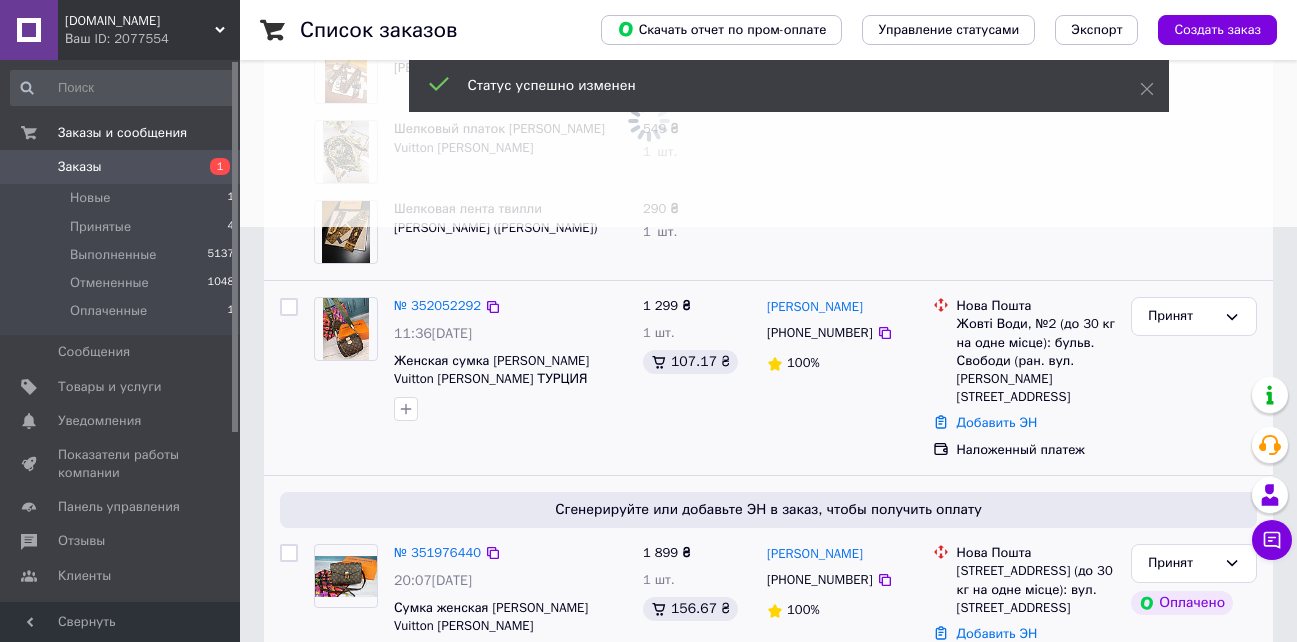 scroll, scrollTop: 600, scrollLeft: 0, axis: vertical 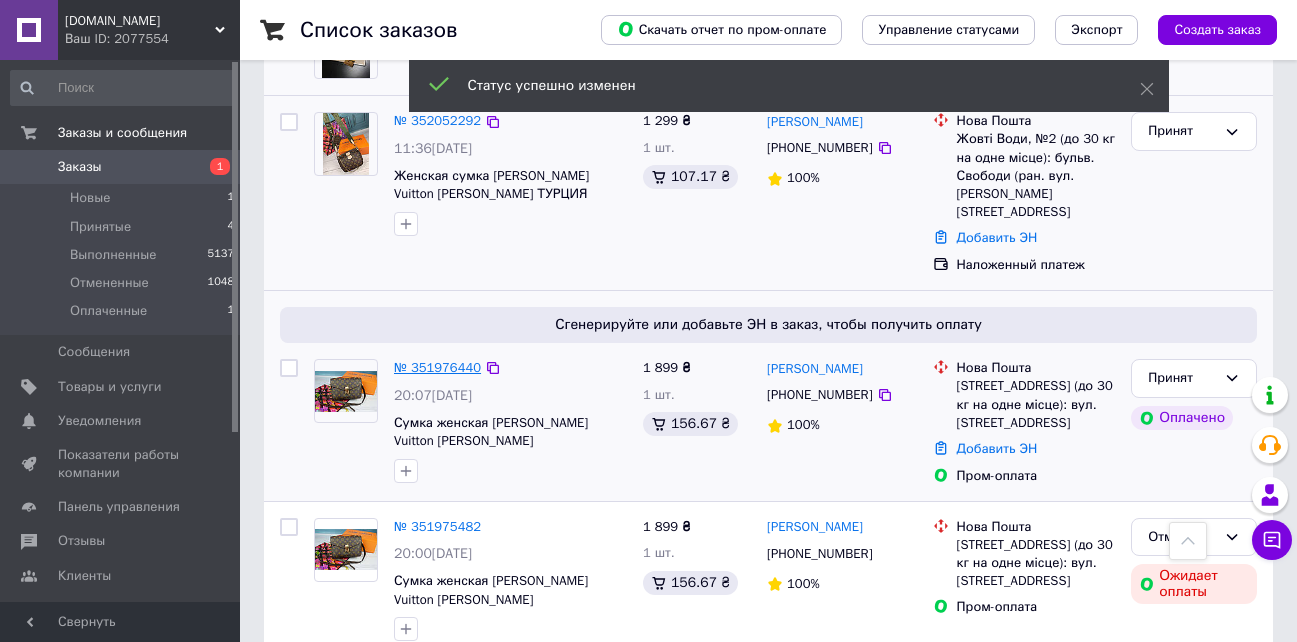click on "№ 351976440" at bounding box center (437, 367) 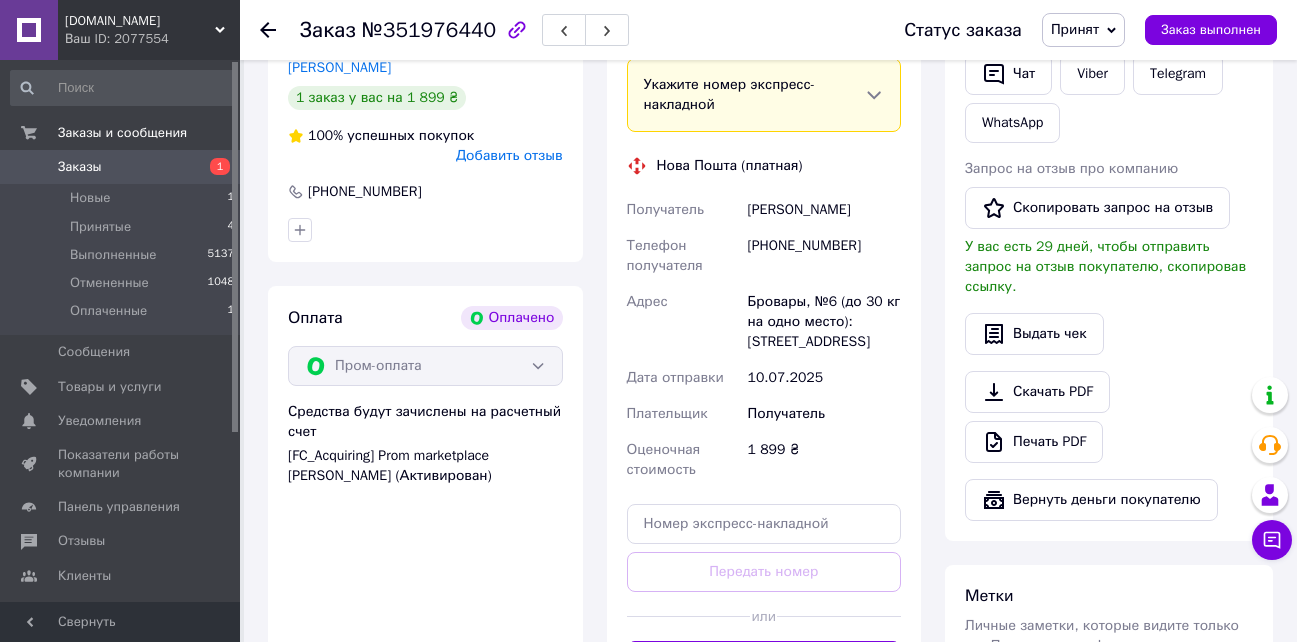 scroll, scrollTop: 700, scrollLeft: 0, axis: vertical 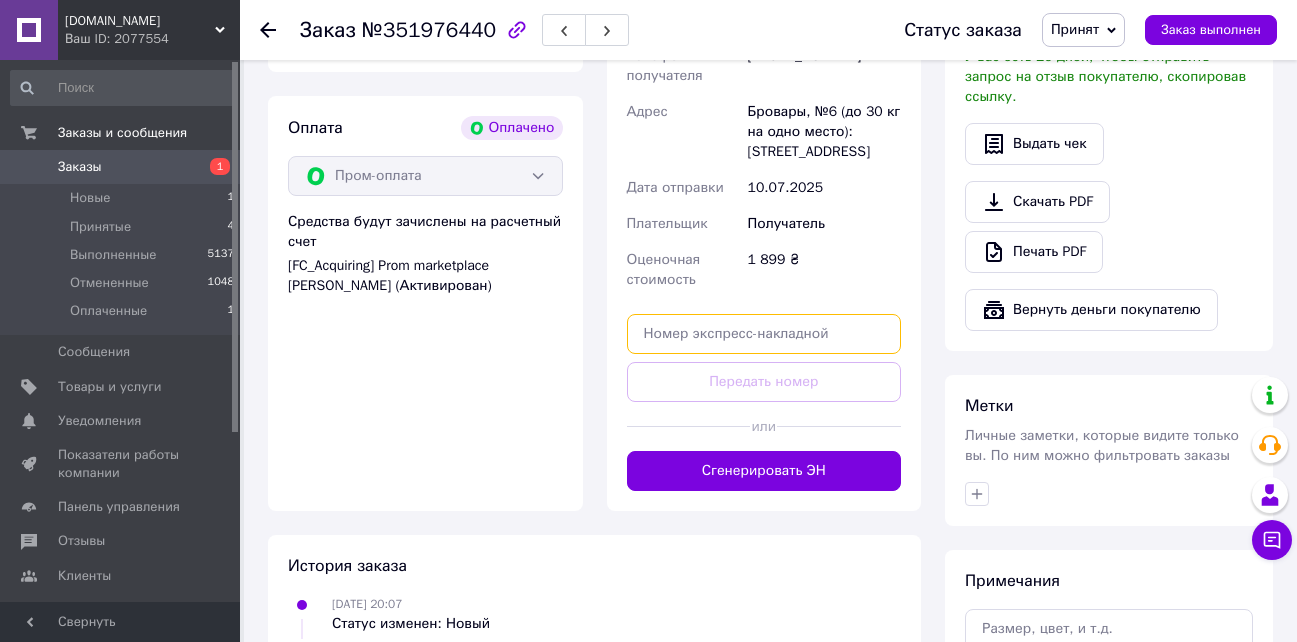 click at bounding box center [764, 334] 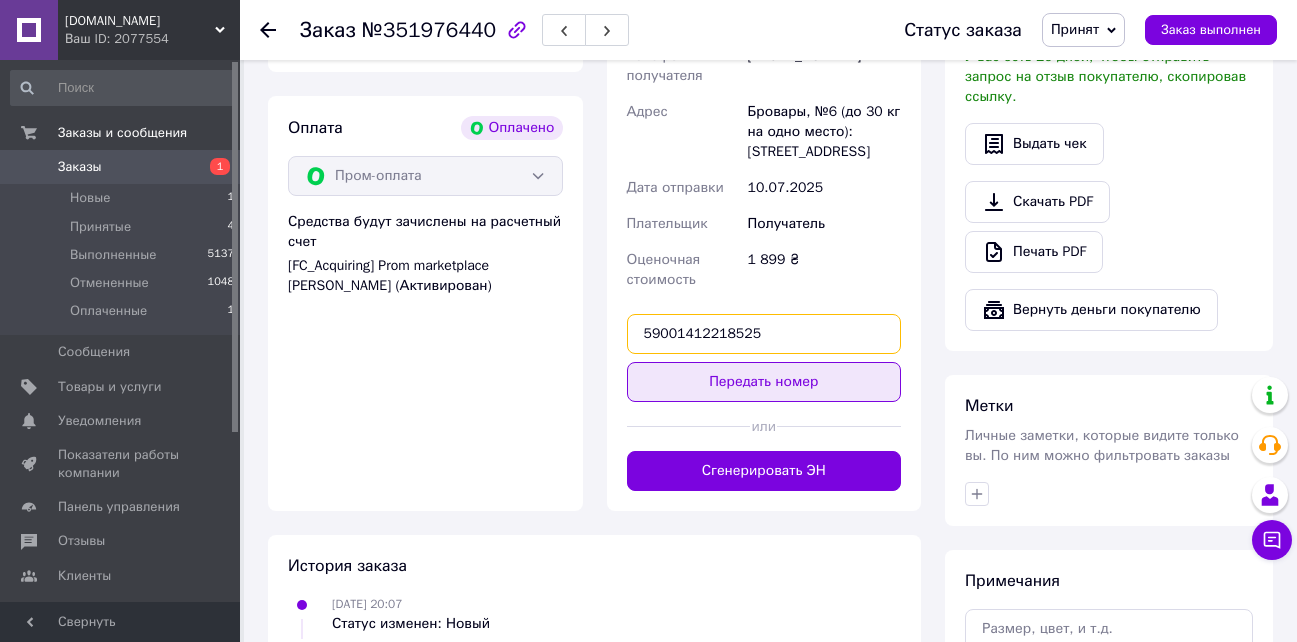 type on "59001412218525" 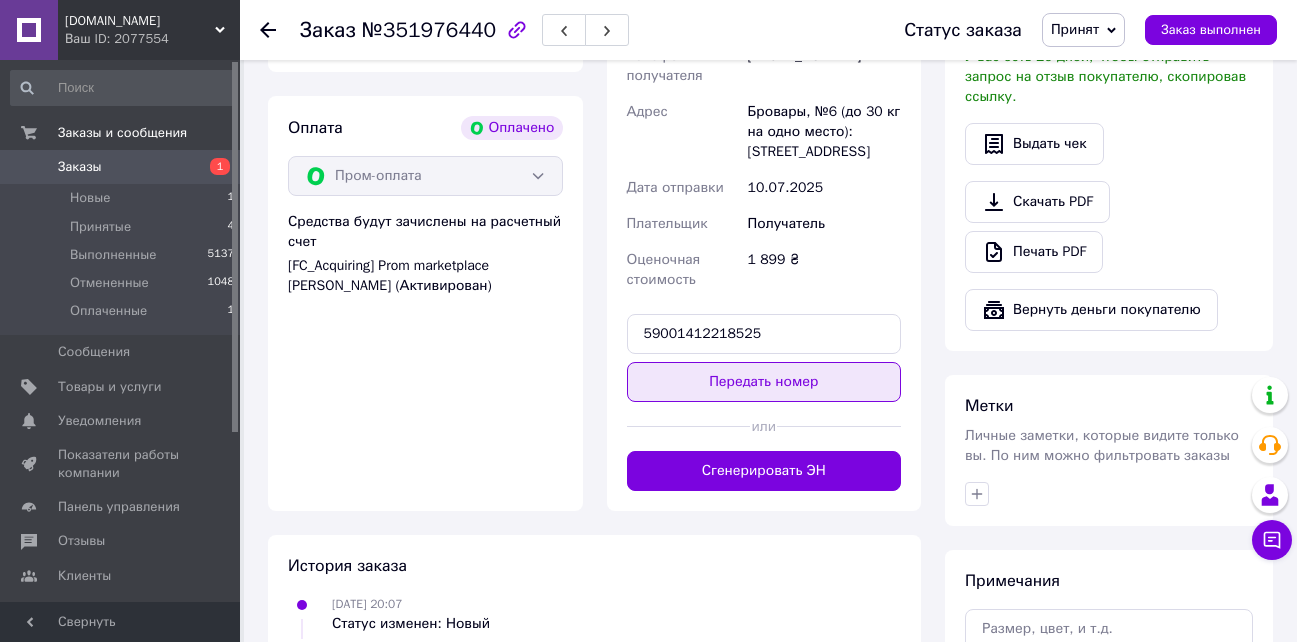 click on "Передать номер" at bounding box center (764, 382) 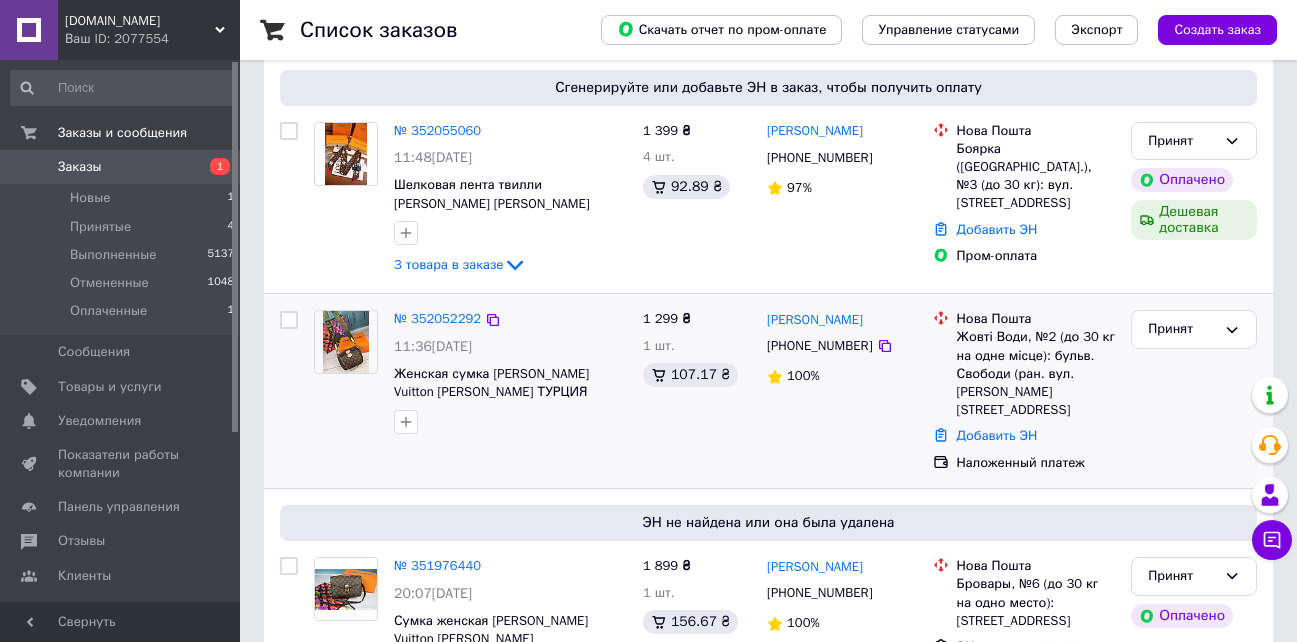 scroll, scrollTop: 200, scrollLeft: 0, axis: vertical 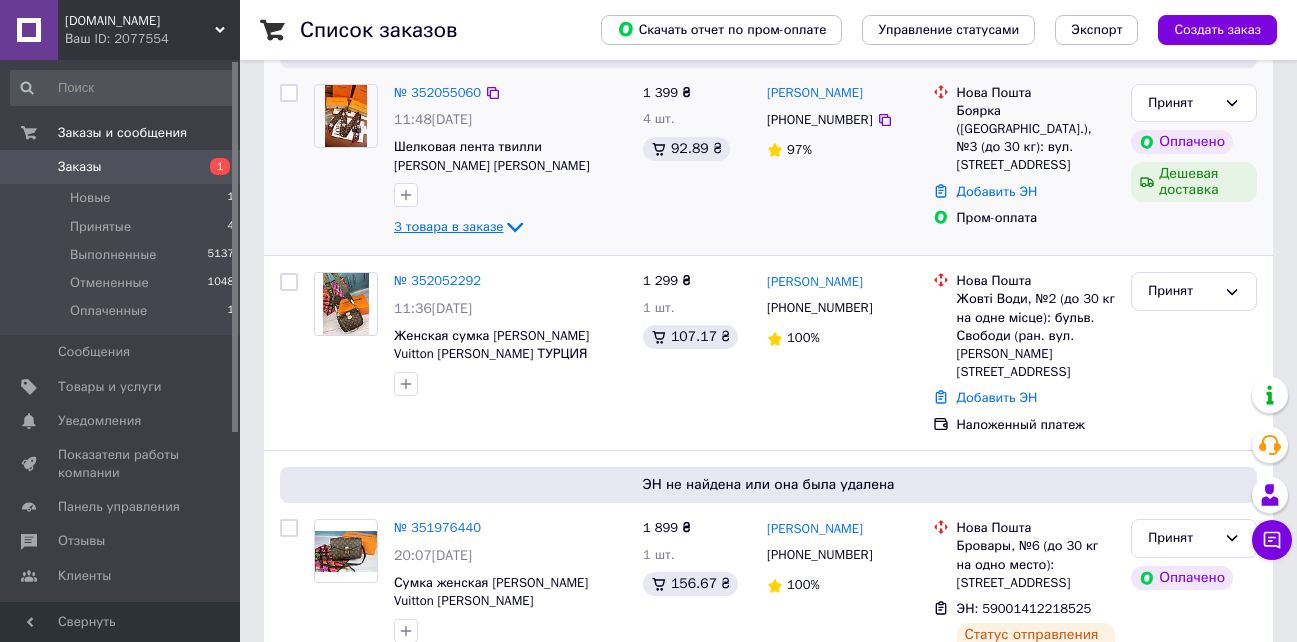 click on "3 товара в заказе" at bounding box center [448, 226] 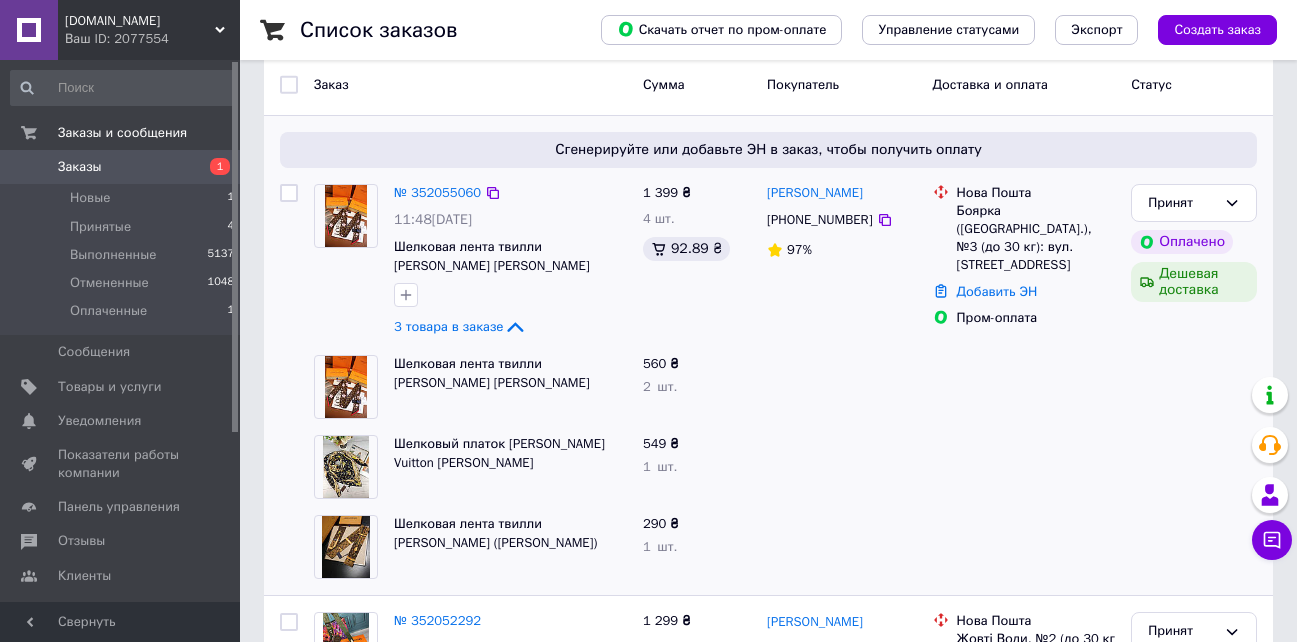 scroll, scrollTop: 200, scrollLeft: 0, axis: vertical 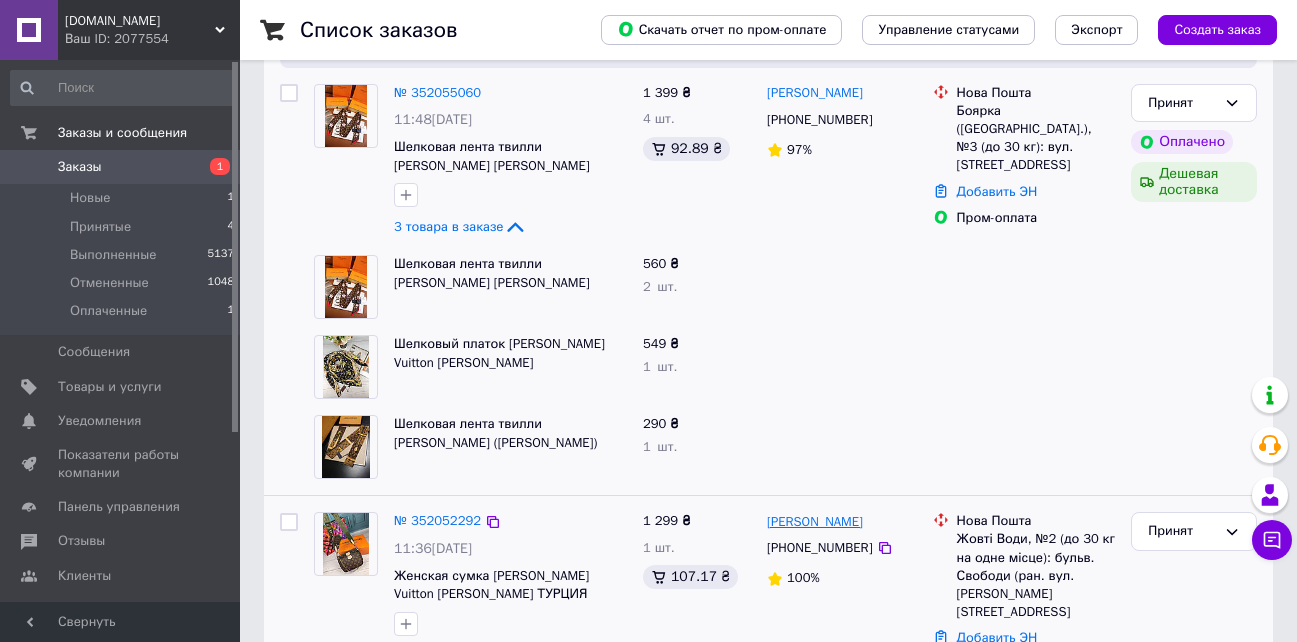 click on "[PERSON_NAME]" at bounding box center [815, 522] 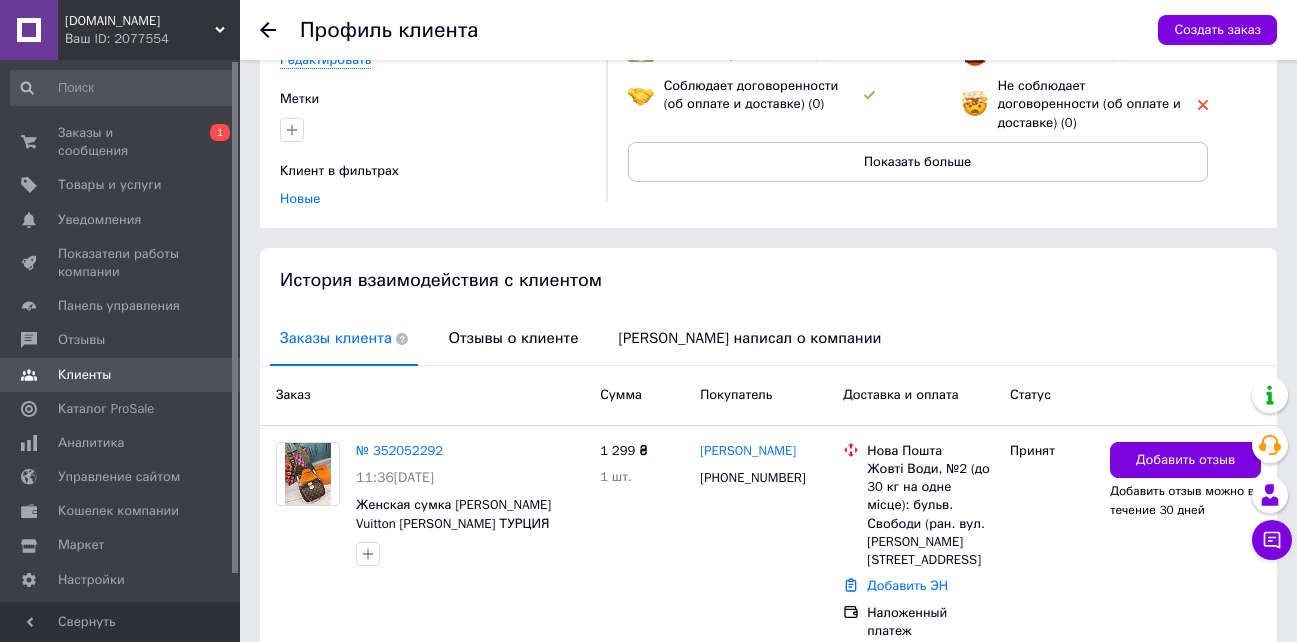 scroll, scrollTop: 273, scrollLeft: 0, axis: vertical 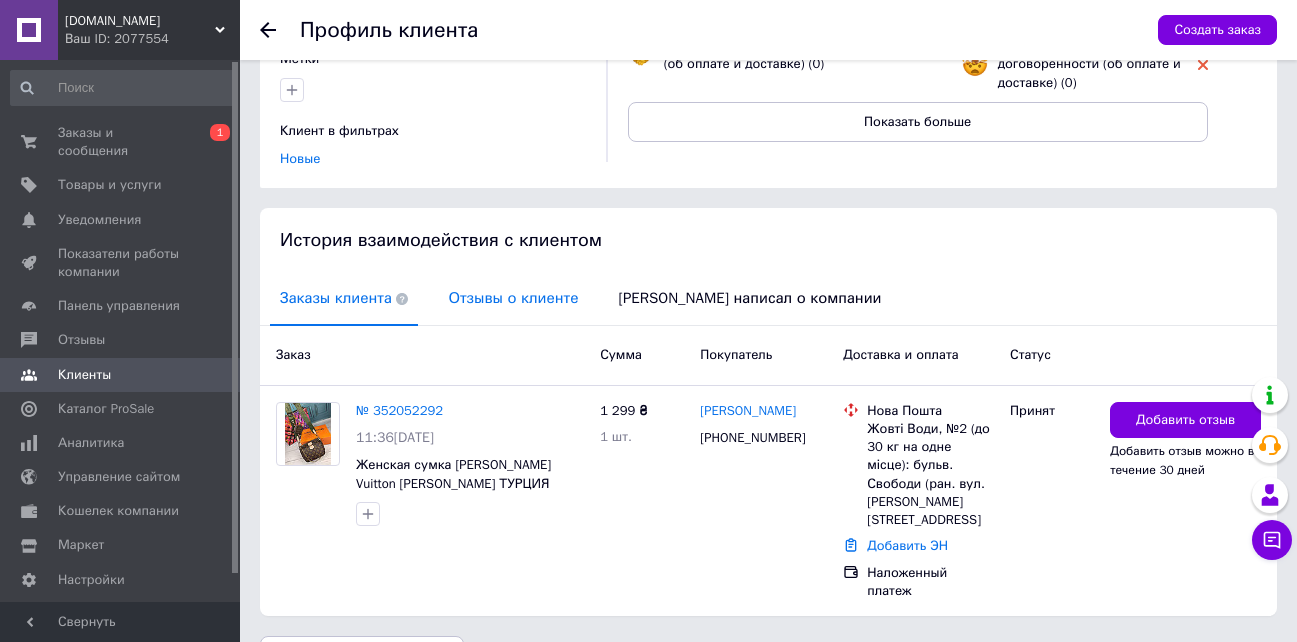 click on "Отзывы о клиенте" at bounding box center (513, 298) 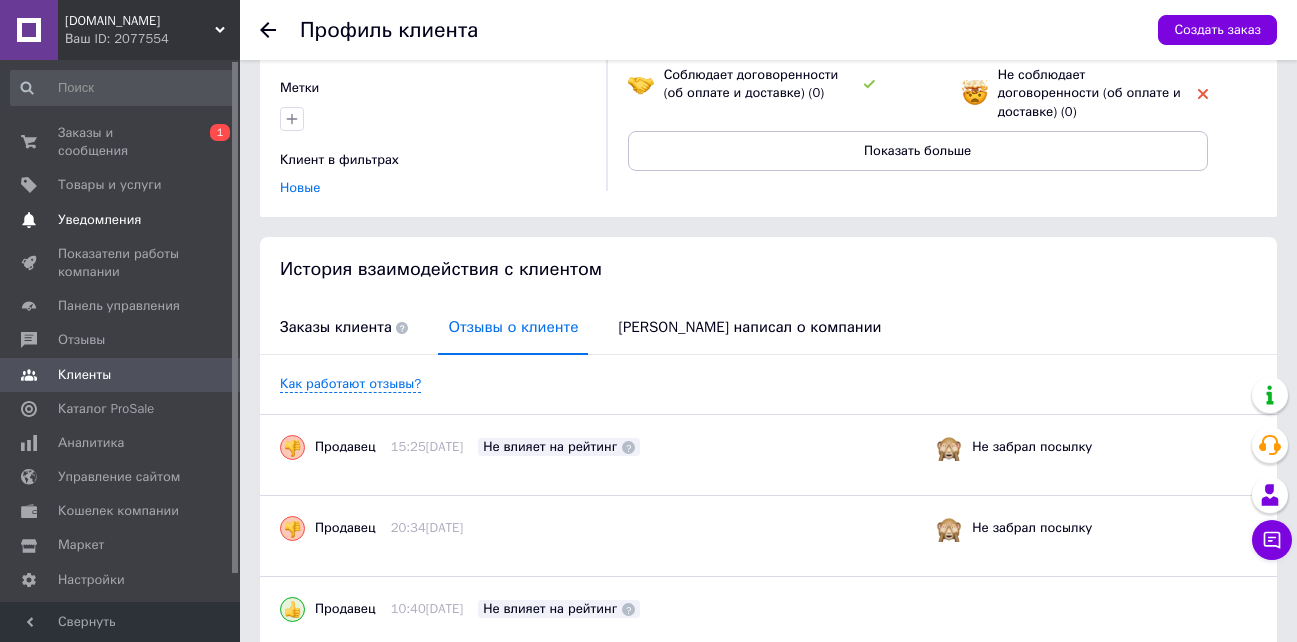 scroll, scrollTop: 0, scrollLeft: 0, axis: both 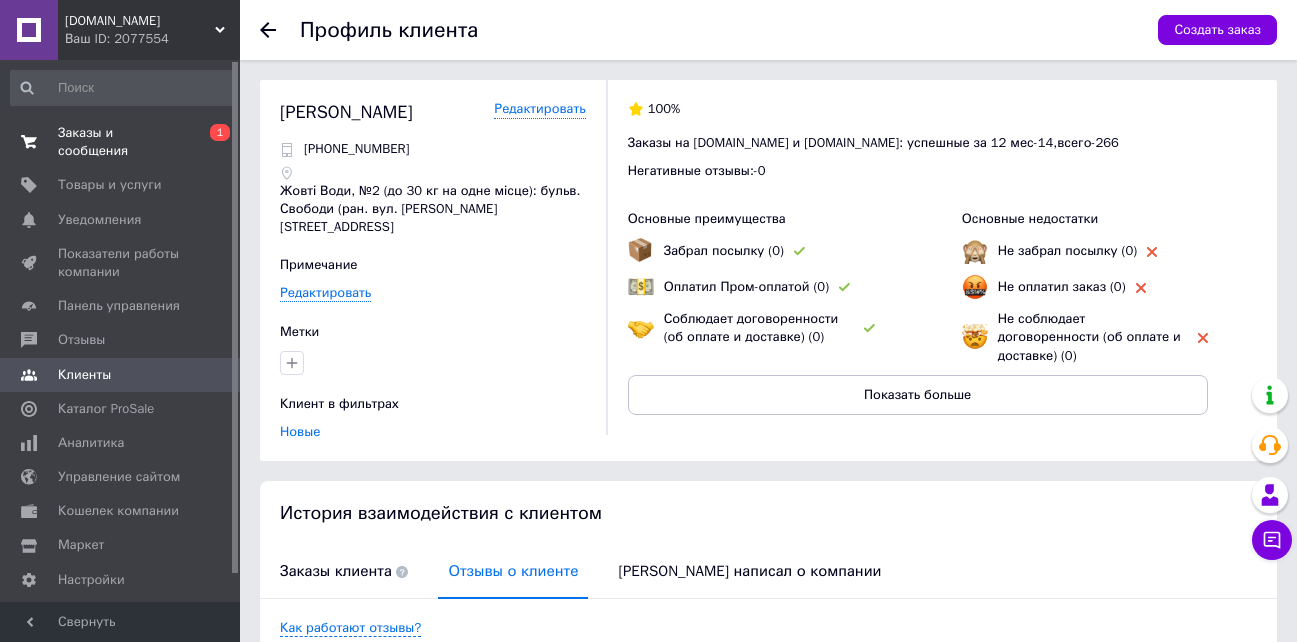 click on "Заказы и сообщения" at bounding box center (121, 142) 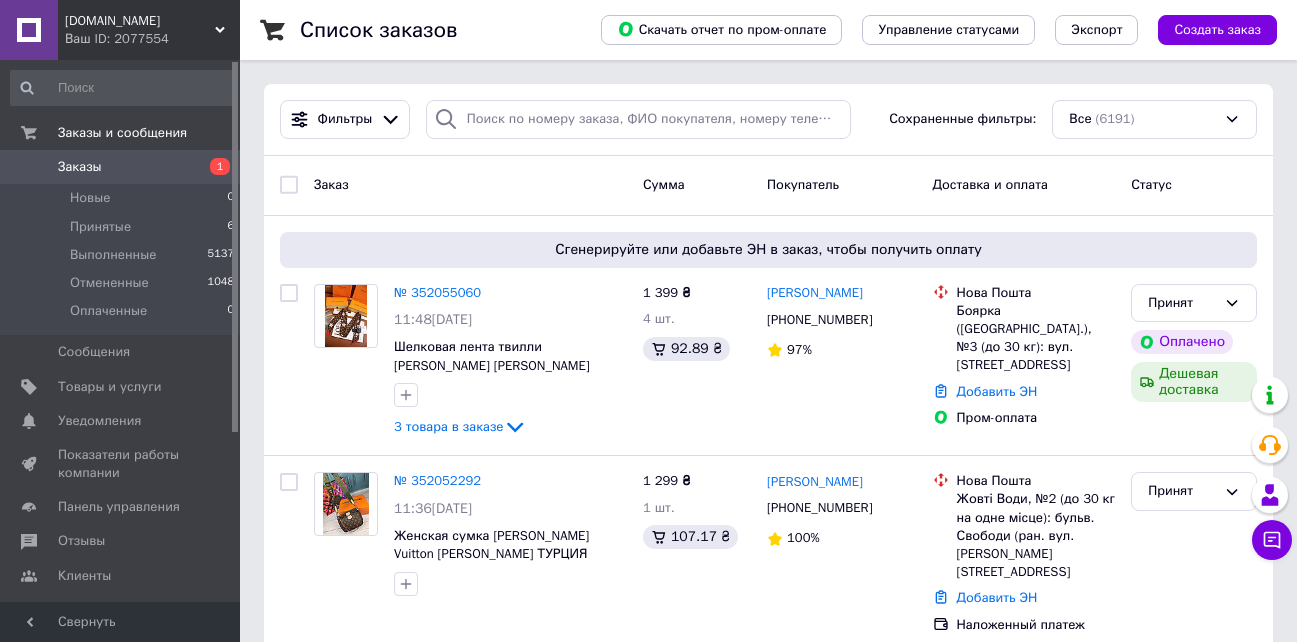 click on "[DOMAIN_NAME]" at bounding box center (140, 21) 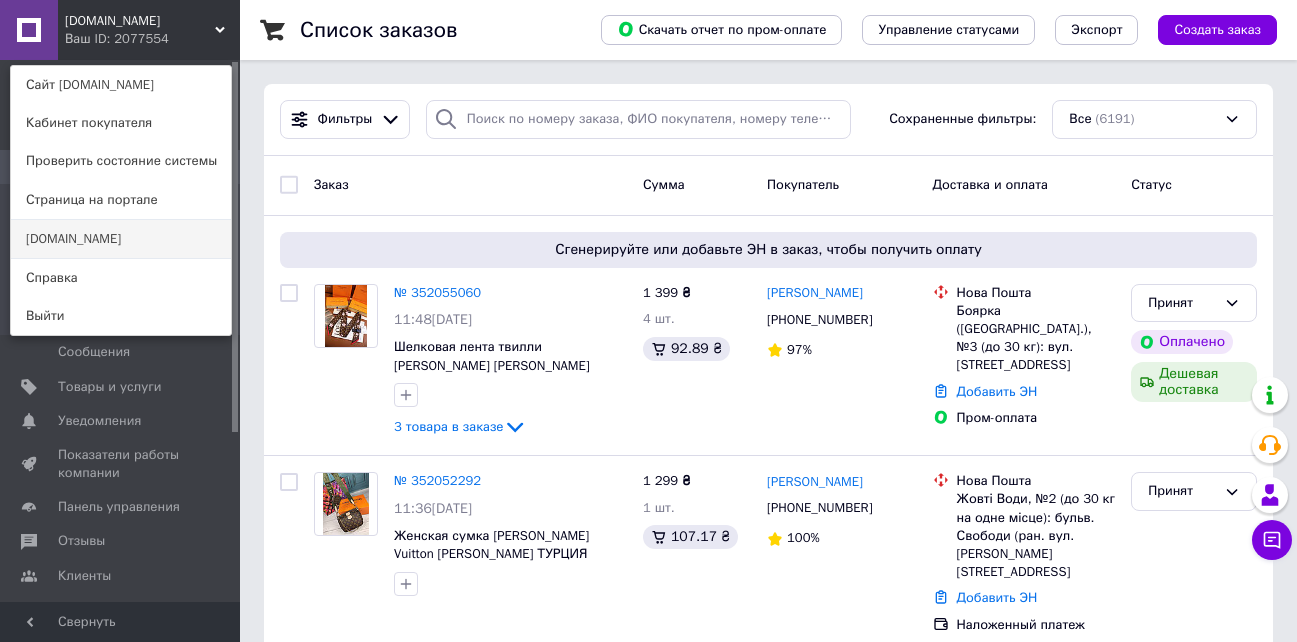 click on "[DOMAIN_NAME]" at bounding box center [121, 239] 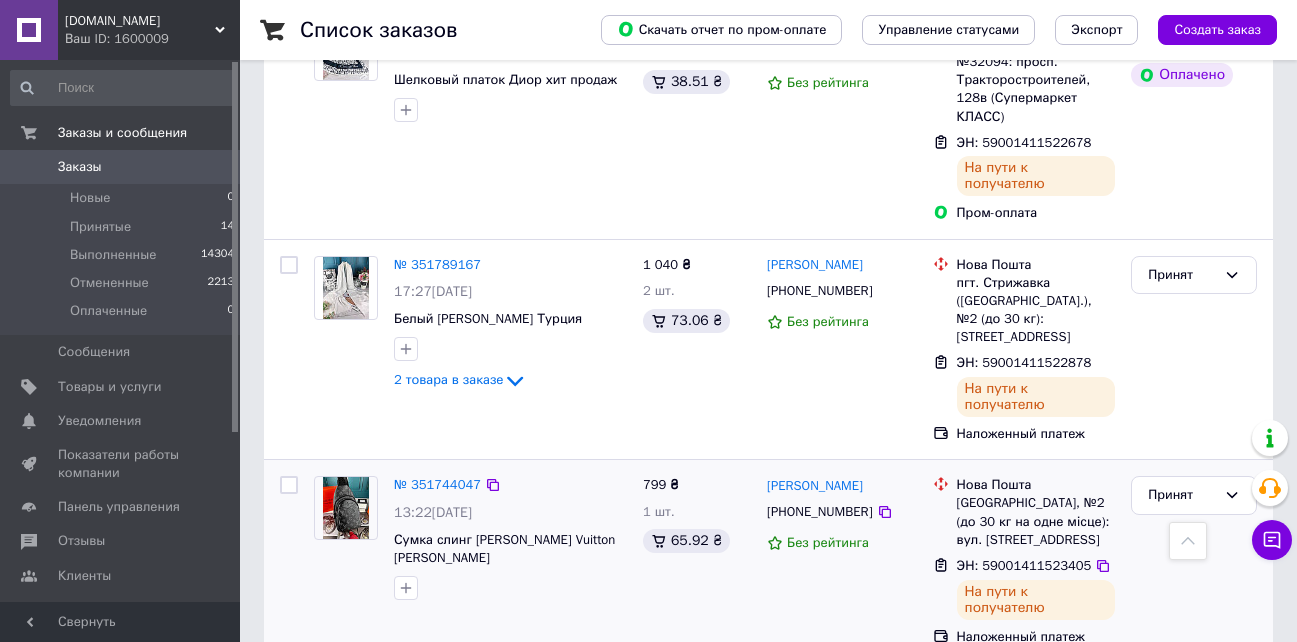scroll, scrollTop: 2800, scrollLeft: 0, axis: vertical 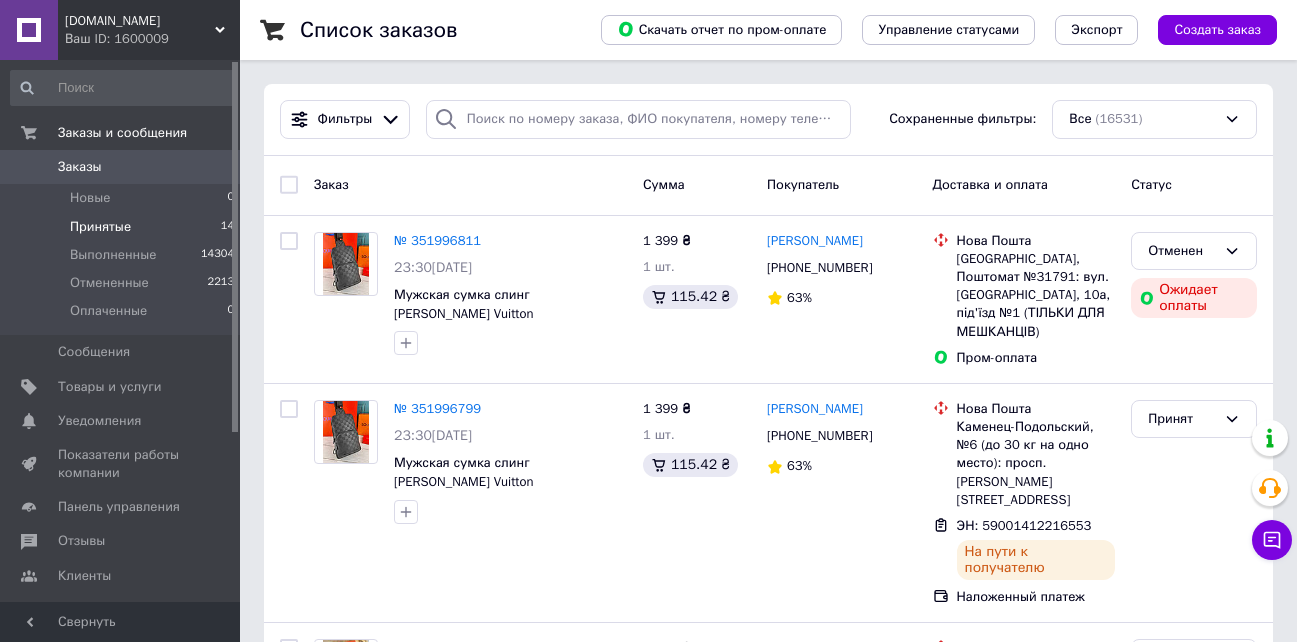 click on "Принятые" at bounding box center (100, 227) 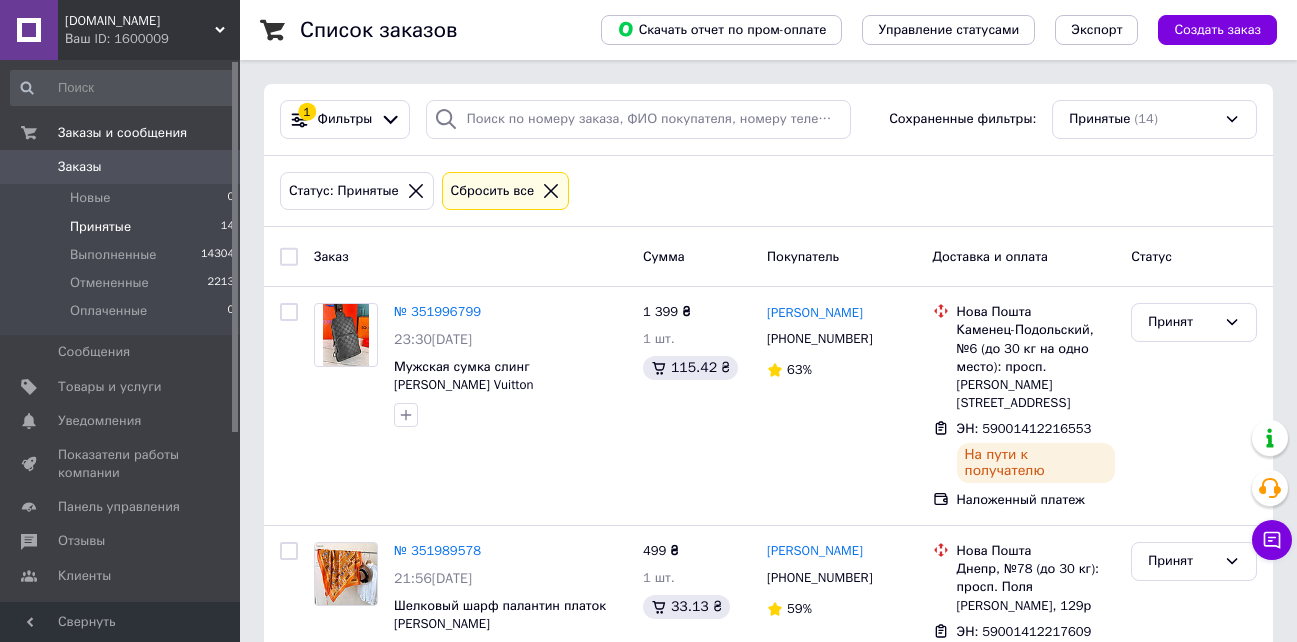 click on "[DOMAIN_NAME]" at bounding box center [140, 21] 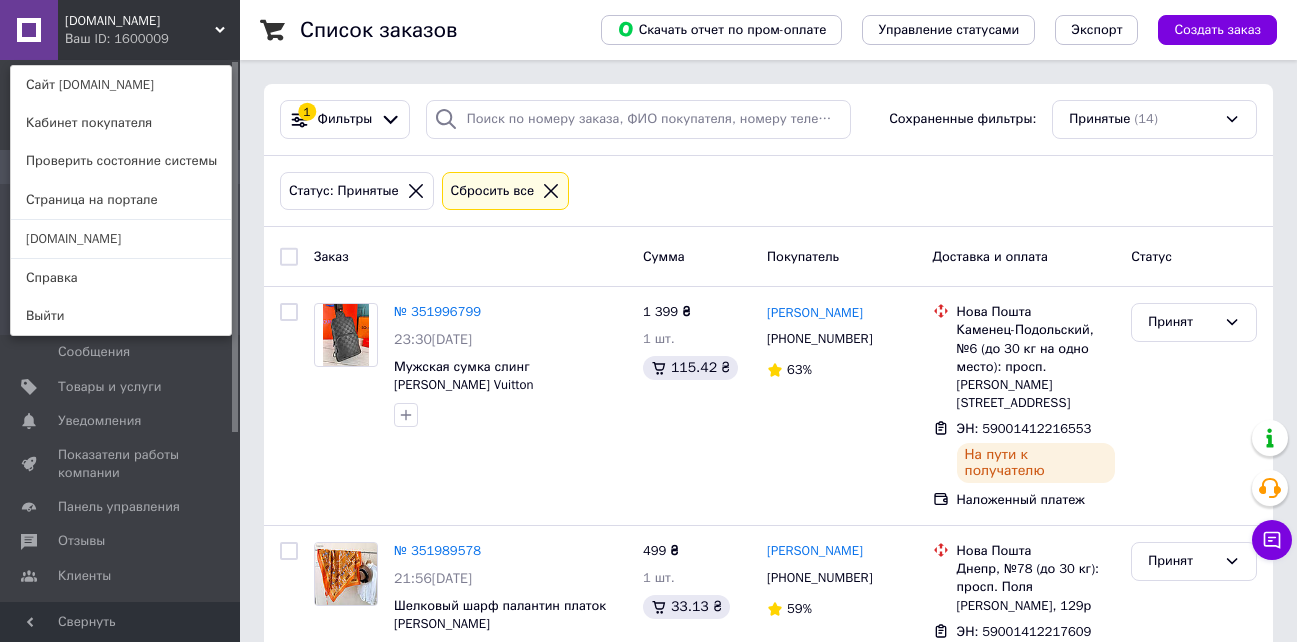 click on "Melana.com.ua Ваш ID: 1600009 Сайт Melana.com.ua Кабинет покупателя Проверить состояние системы Страница на портале Alfamoda.com.ua Справка Выйти" at bounding box center [120, 30] 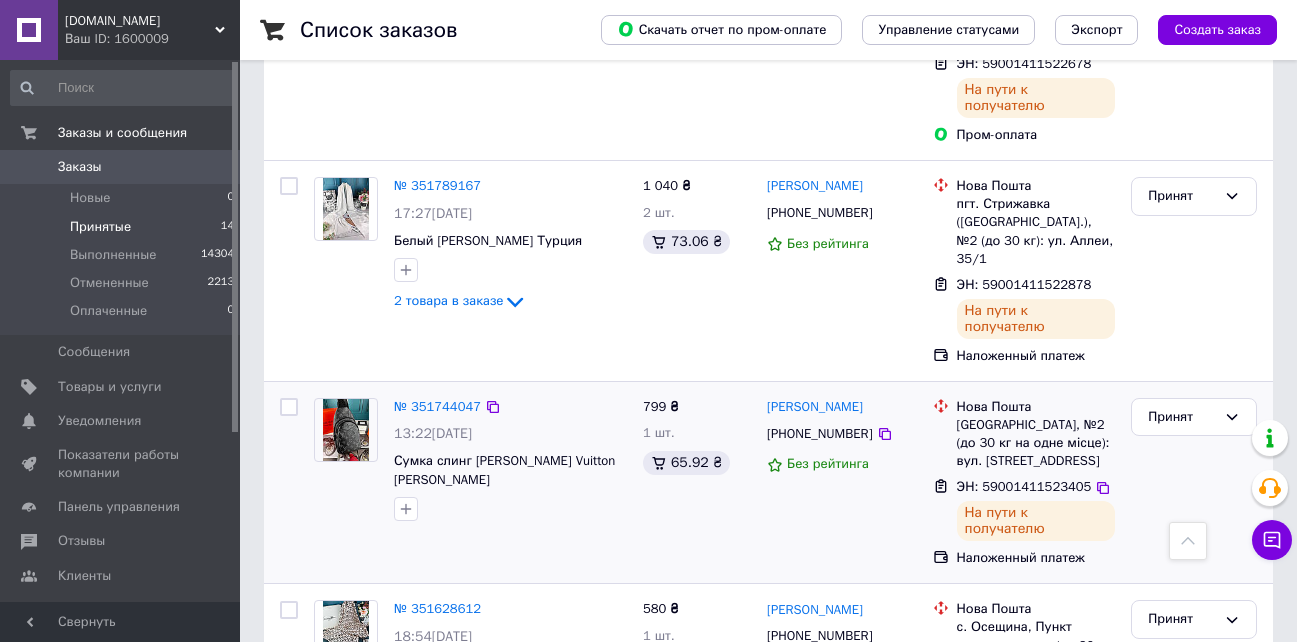 scroll, scrollTop: 2427, scrollLeft: 0, axis: vertical 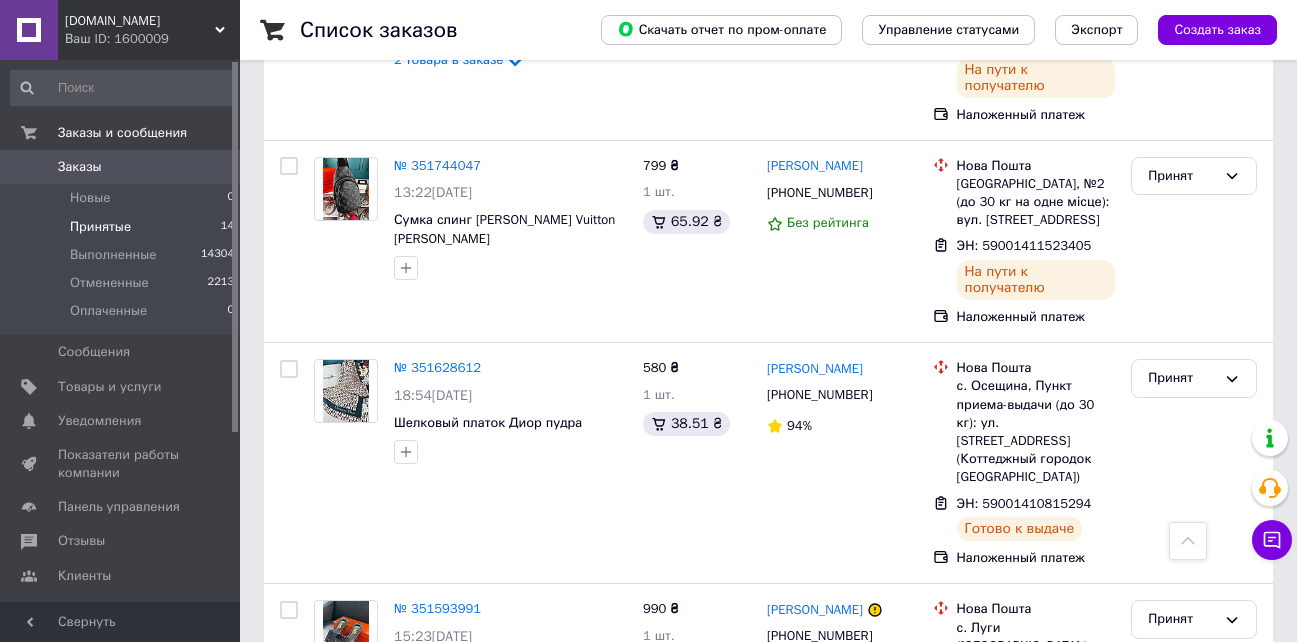 click 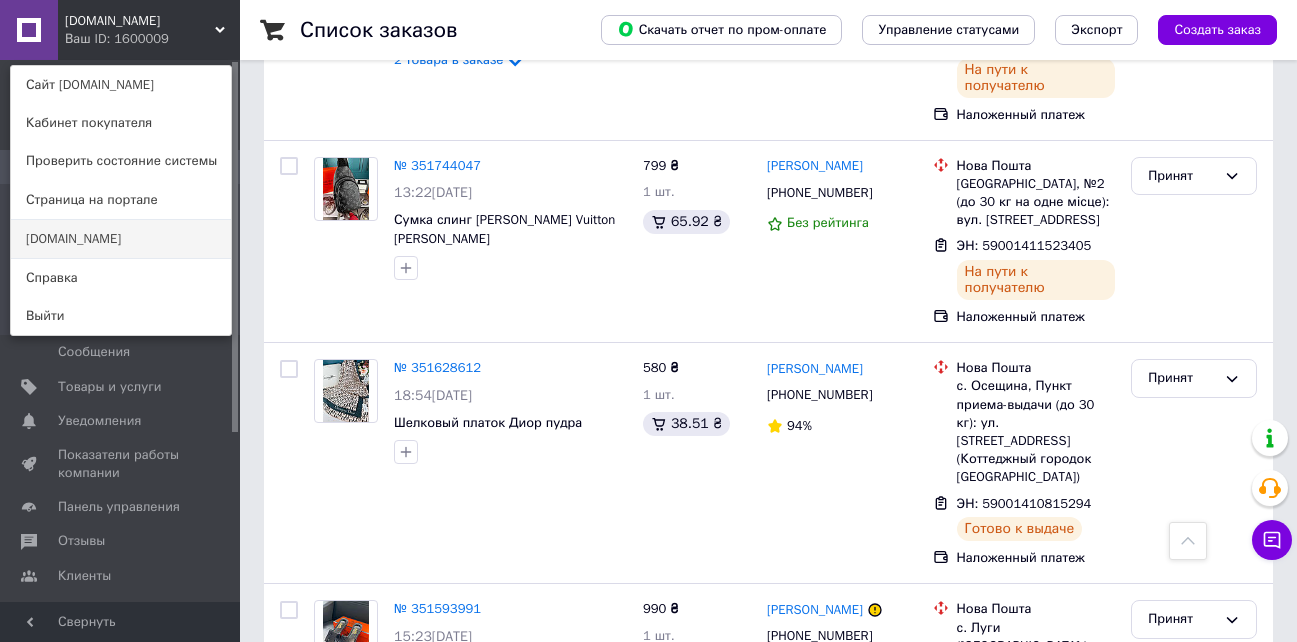 click on "[DOMAIN_NAME]" at bounding box center (121, 239) 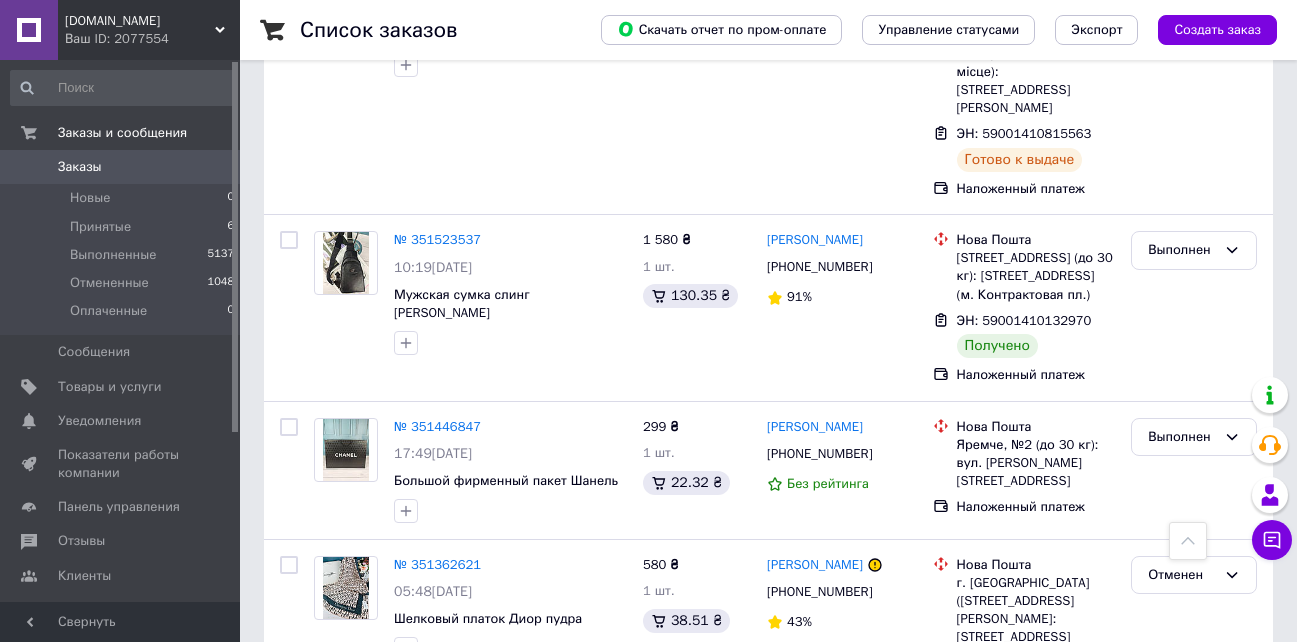 scroll, scrollTop: 1500, scrollLeft: 0, axis: vertical 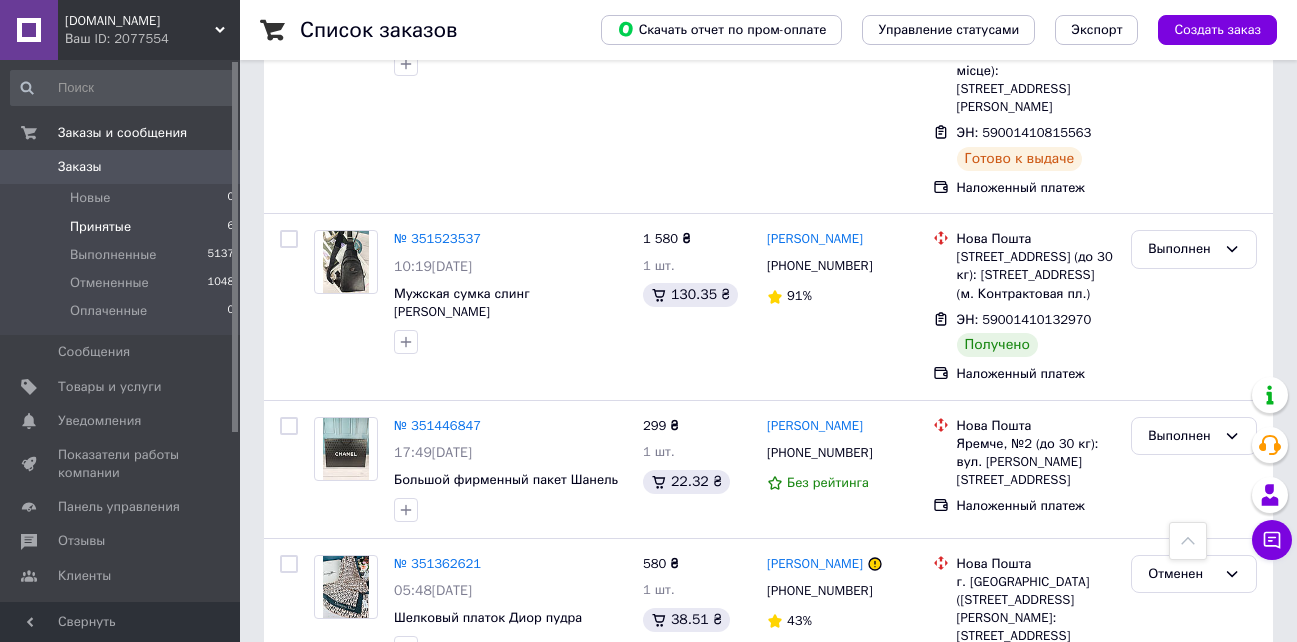 click on "Принятые" at bounding box center (100, 227) 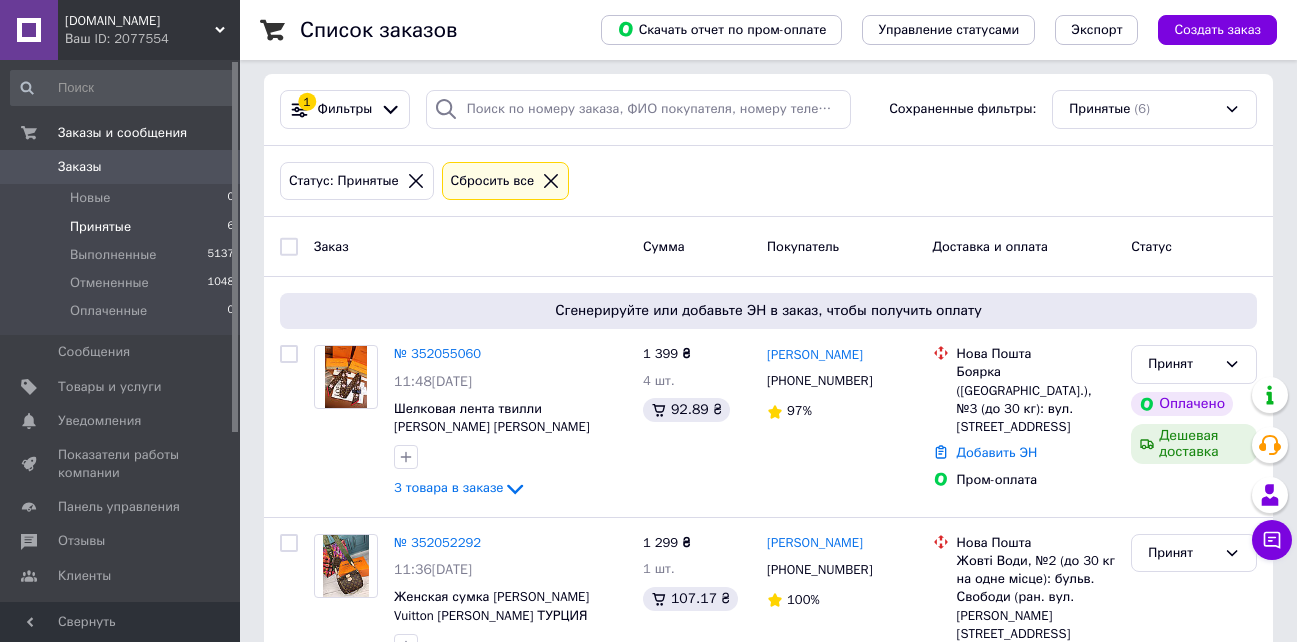 scroll, scrollTop: 0, scrollLeft: 0, axis: both 